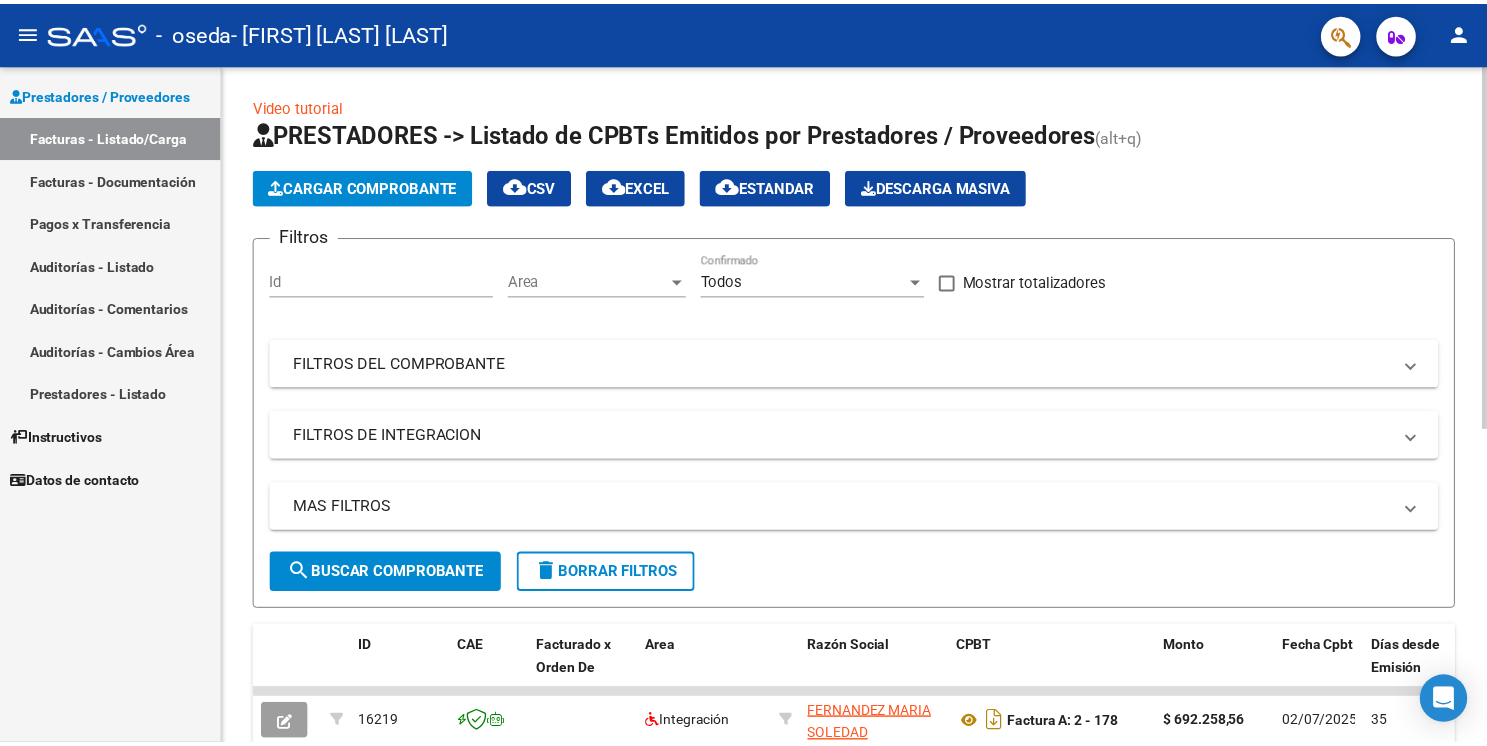 scroll, scrollTop: 0, scrollLeft: 0, axis: both 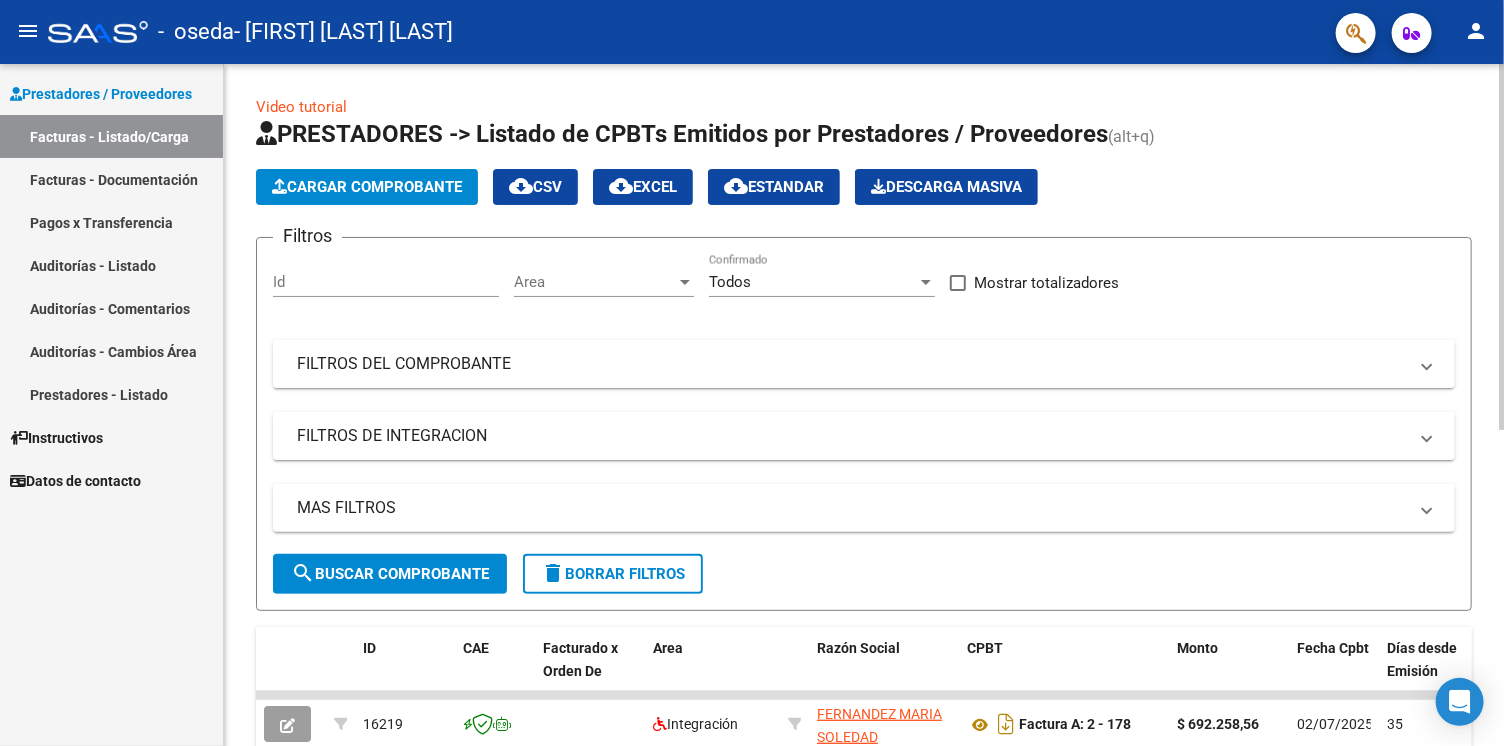 click on "Cargar Comprobante" 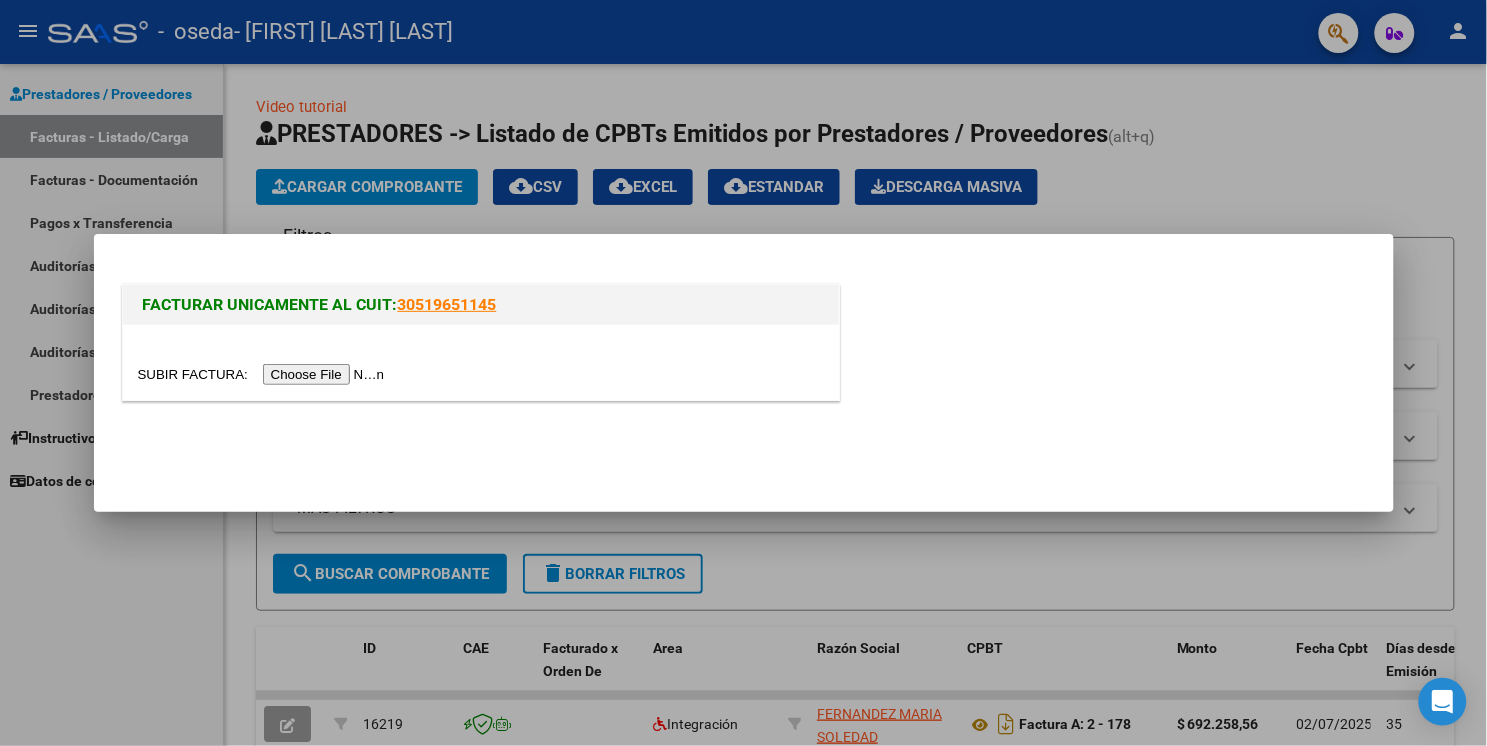 click at bounding box center [264, 374] 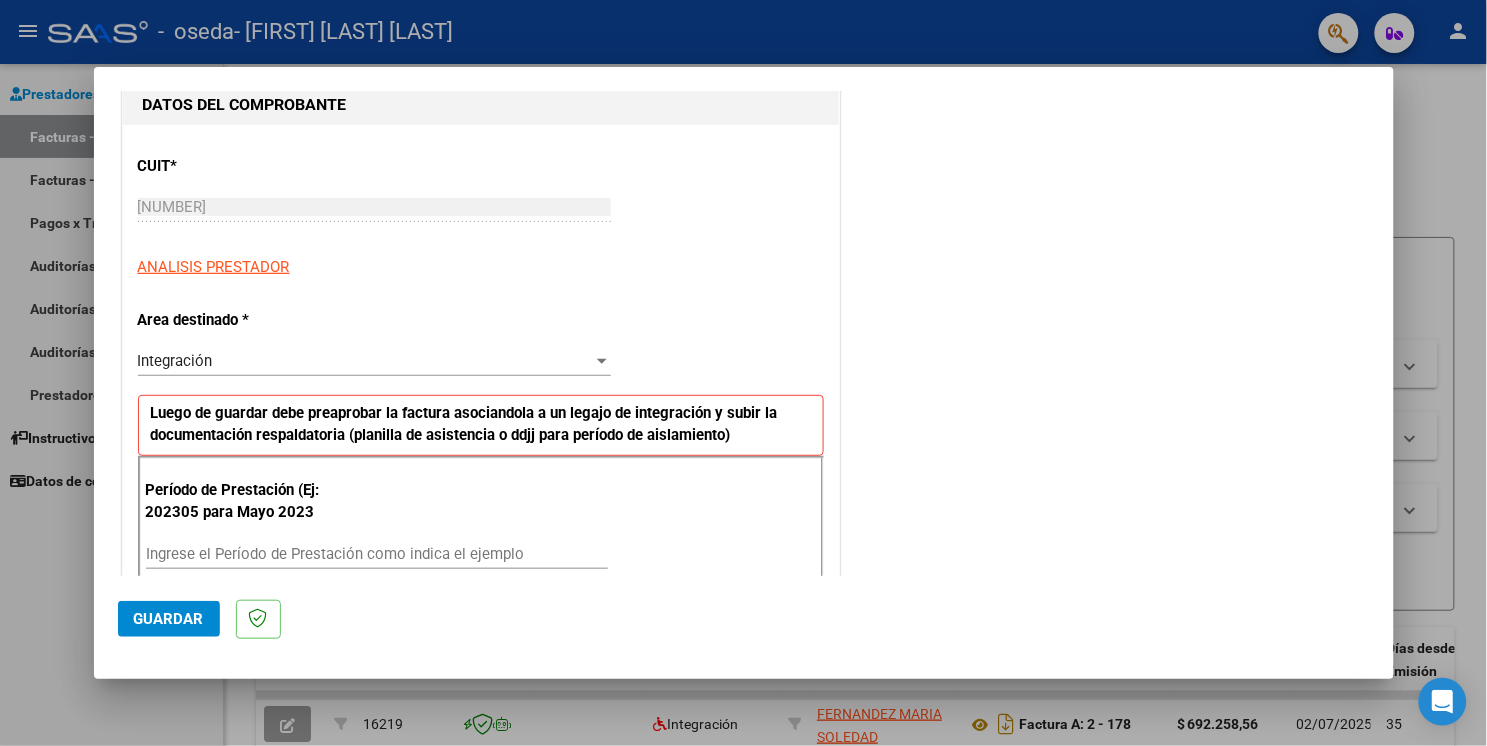 scroll, scrollTop: 222, scrollLeft: 0, axis: vertical 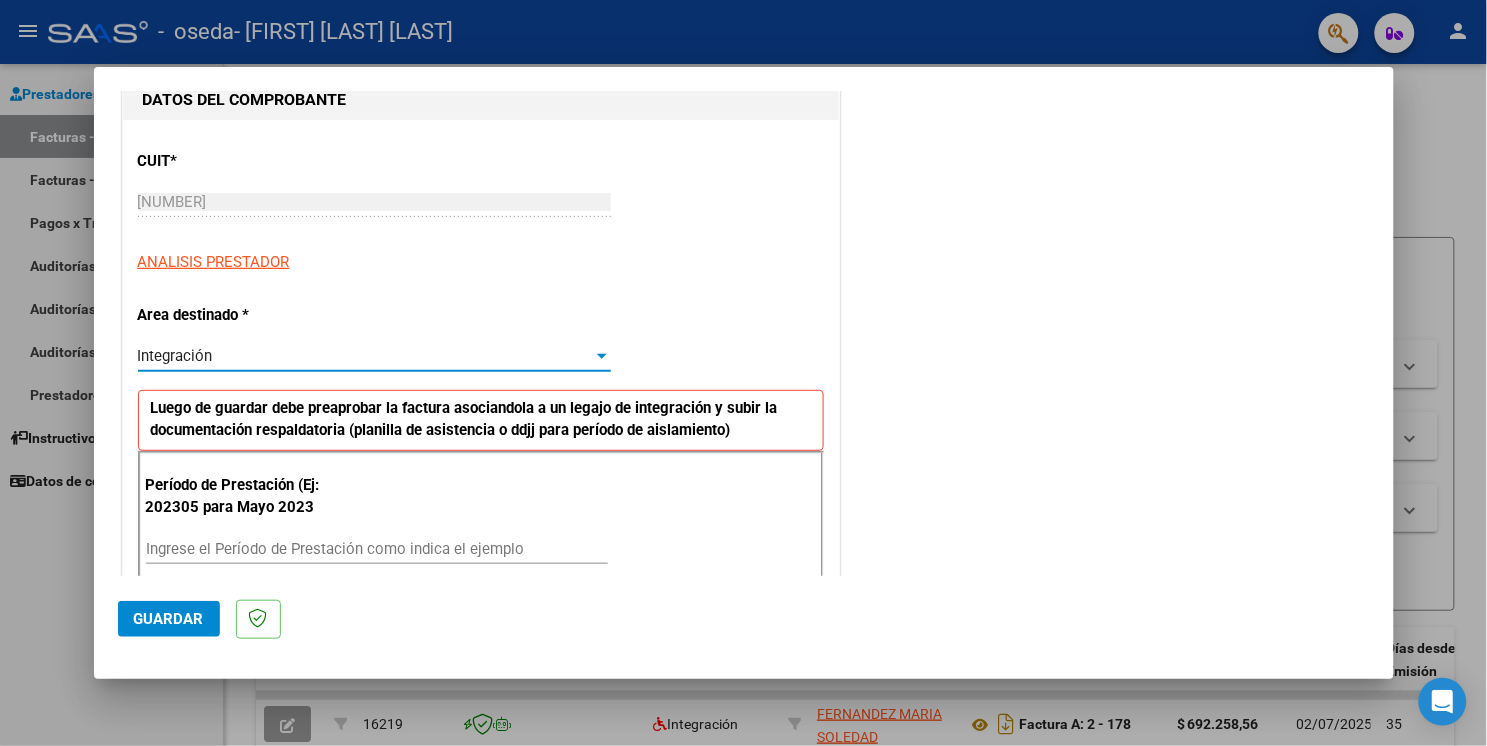 click on "Integración" at bounding box center [365, 356] 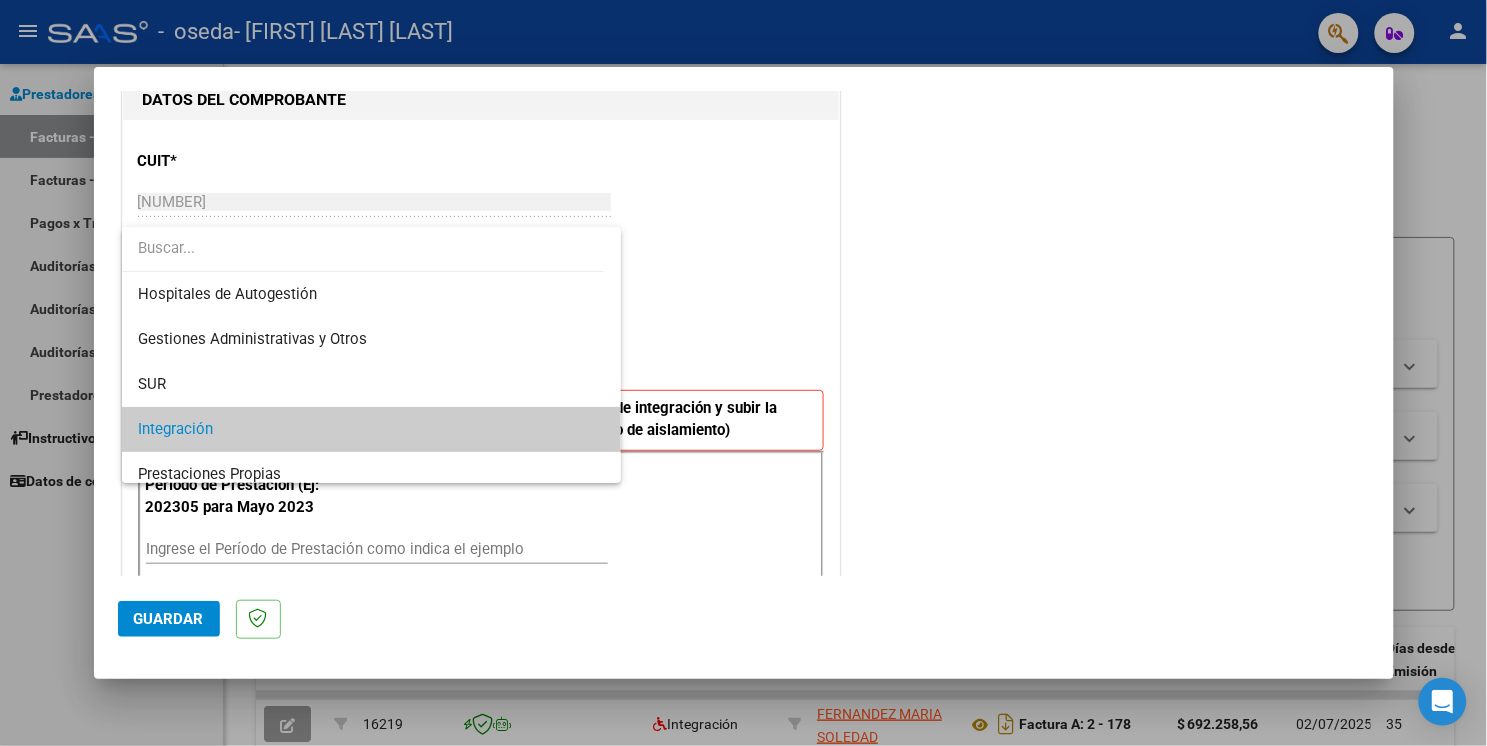 scroll, scrollTop: 74, scrollLeft: 0, axis: vertical 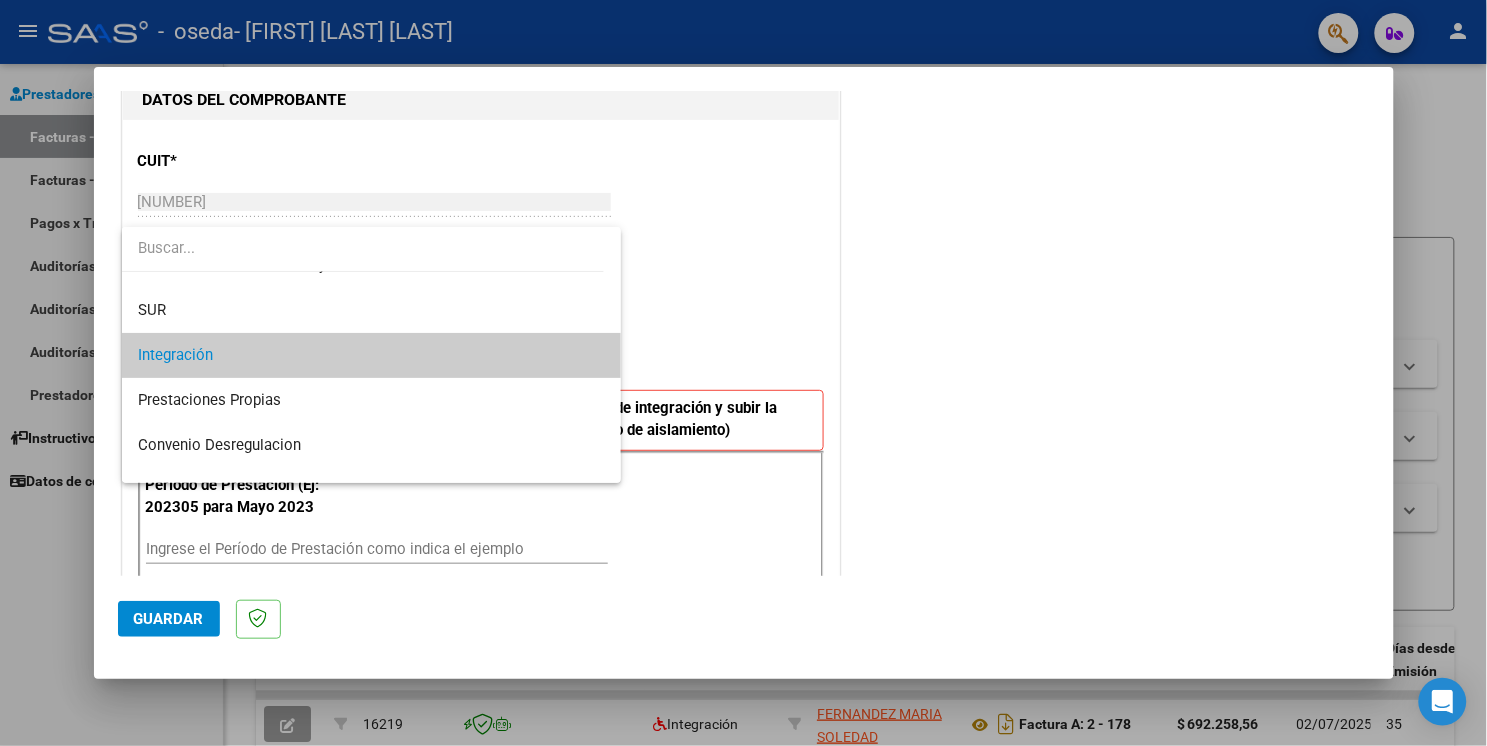 click at bounding box center (743, 373) 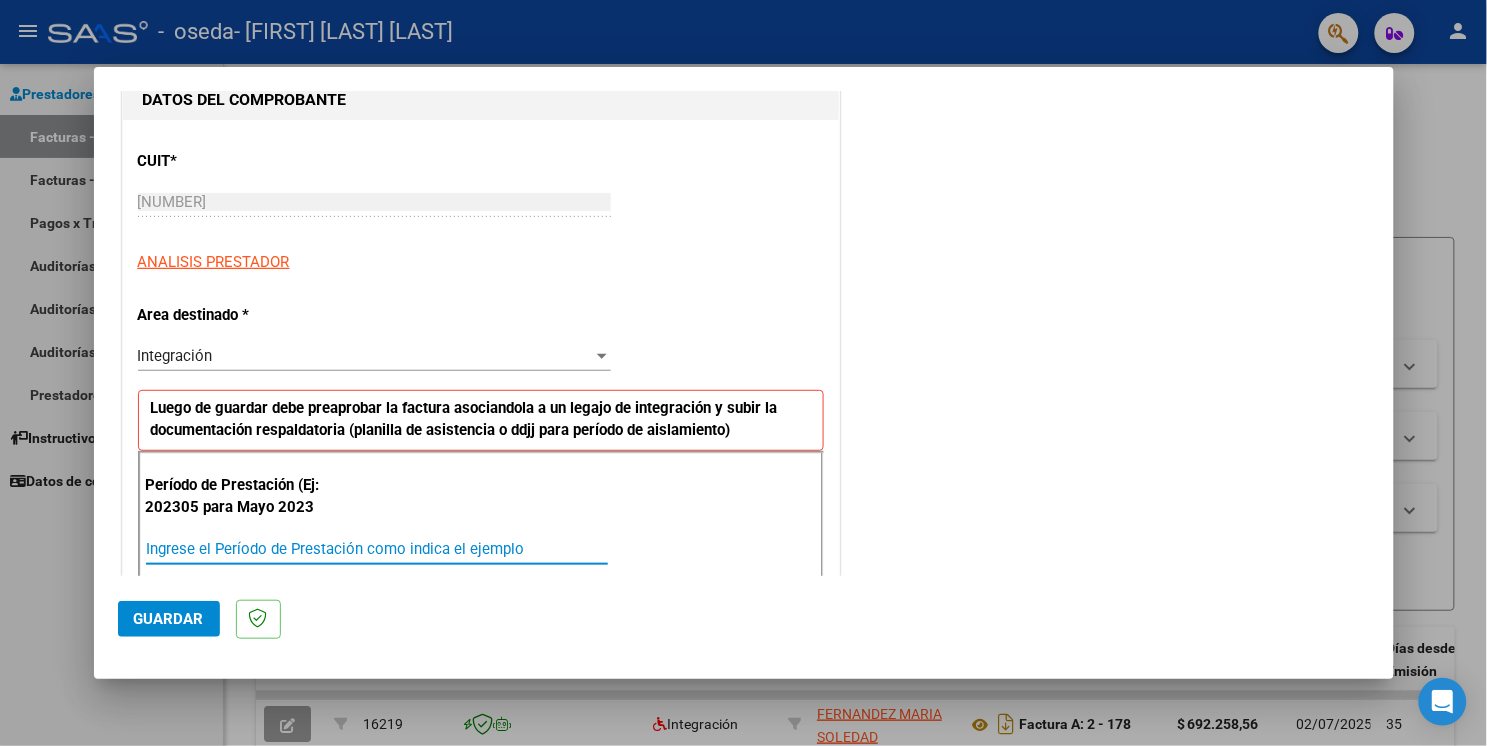 click on "Ingrese el Período de Prestación como indica el ejemplo" at bounding box center (377, 549) 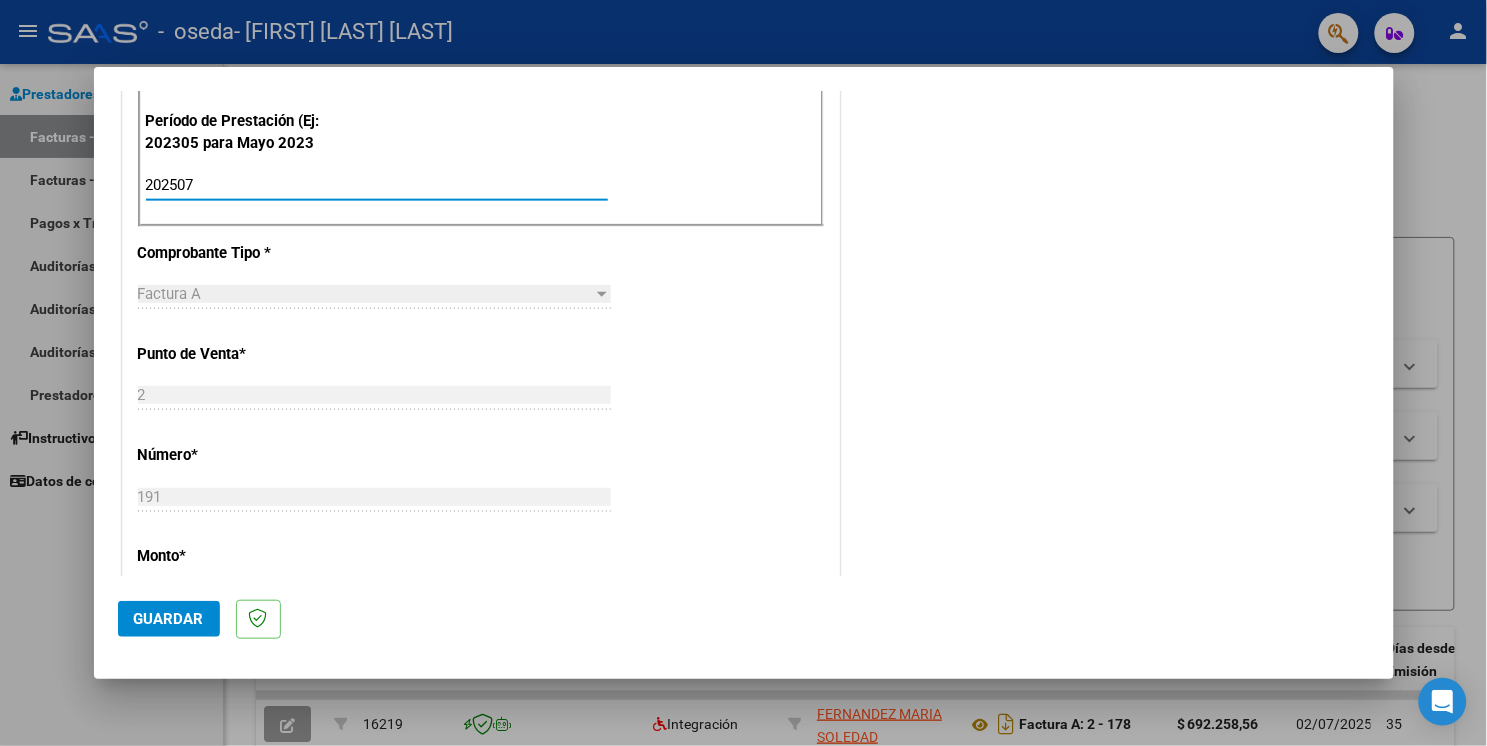 scroll, scrollTop: 666, scrollLeft: 0, axis: vertical 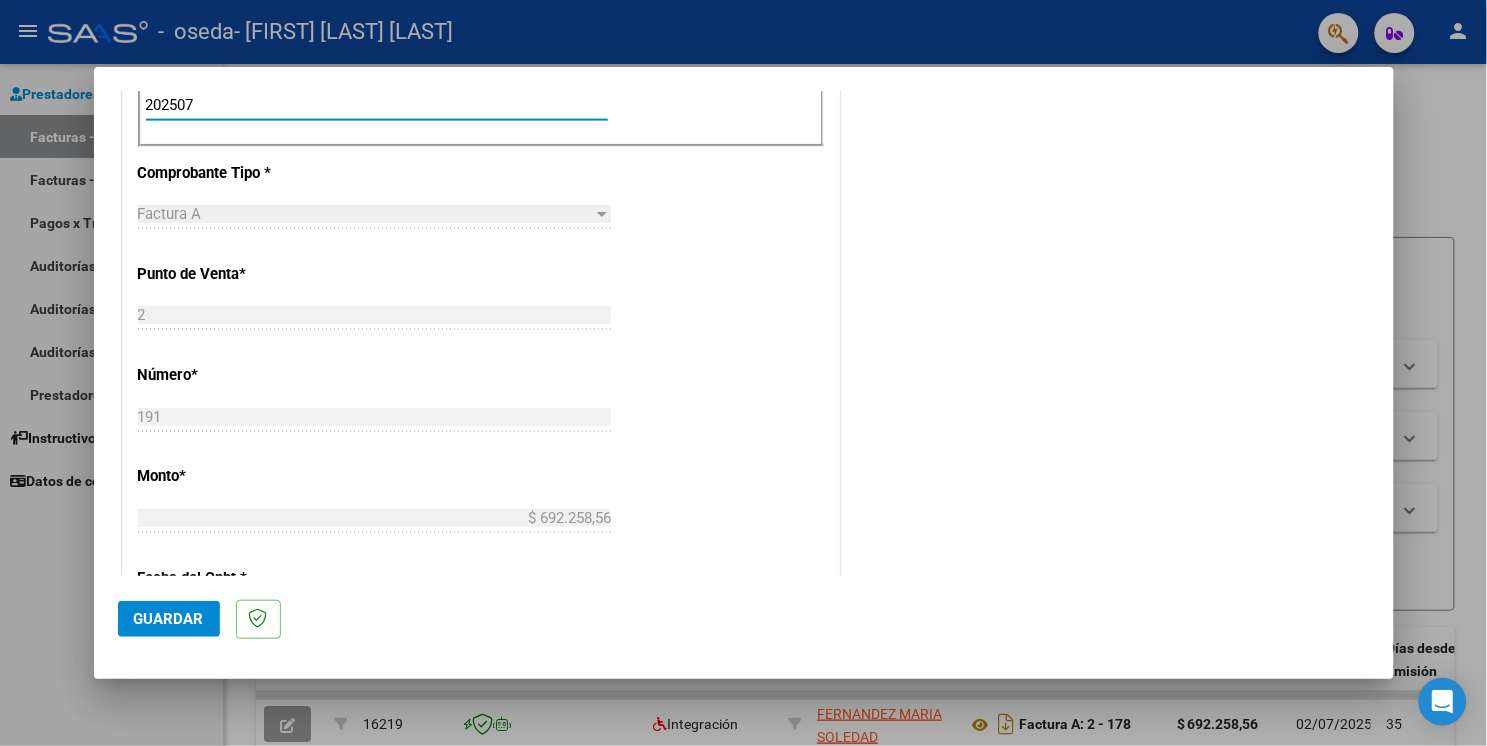 type on "202507" 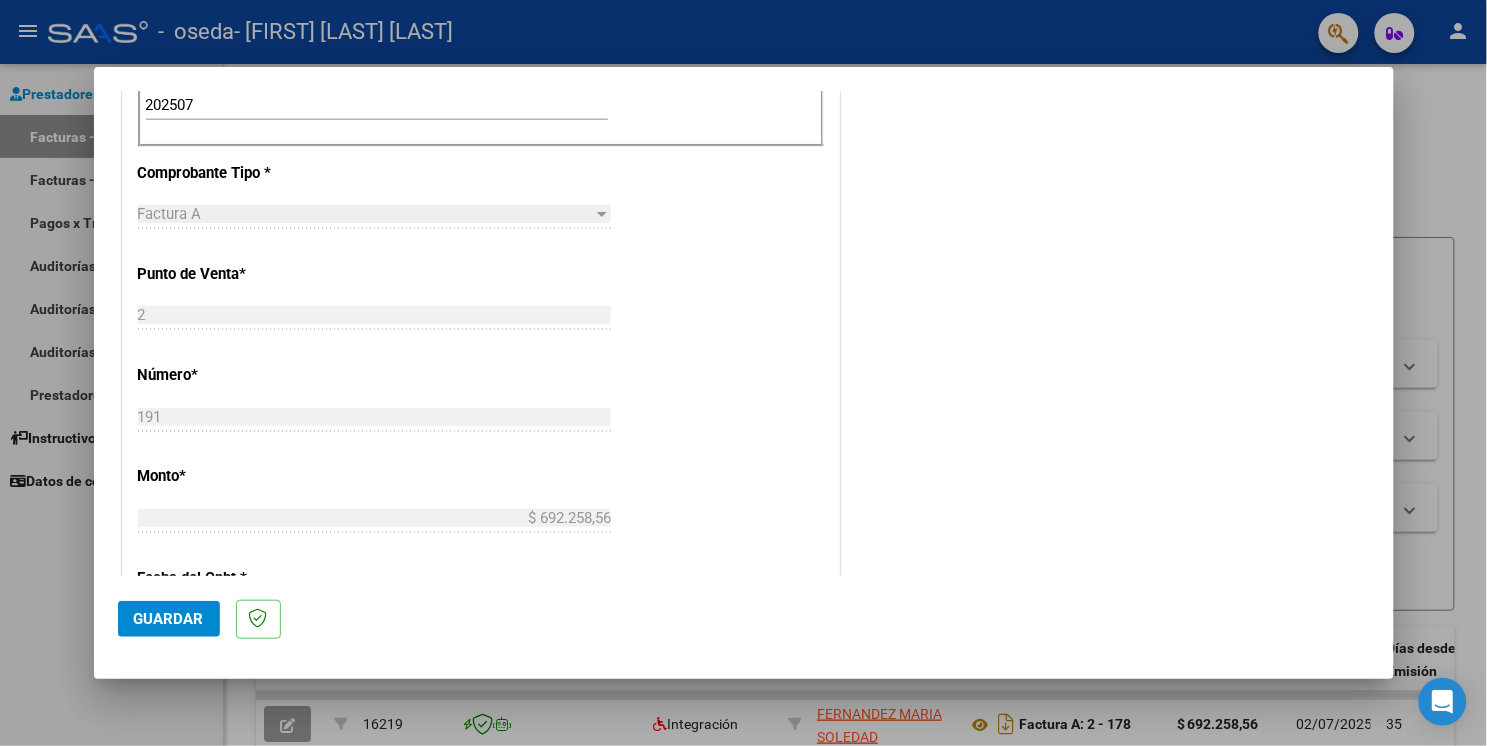 click on "CUIT  *   [NUMBER] Ingresar CUIT  ANALISIS PRESTADOR  Area destinado * Integración Seleccionar Area Luego de guardar debe preaprobar la factura asociandola a un legajo de integración y subir la documentación respaldatoria (planilla de asistencia o ddjj para período de aislamiento)  Período de Prestación (Ej: 202305 para Mayo 2023    202507 Ingrese el Período de Prestación como indica el ejemplo   Comprobante Tipo * Factura A Seleccionar Tipo Punto de Venta  *   2 Ingresar el Nro.  Número  *   191 Ingresar el Nro.  Monto  *   $ 692.258,56 Ingresar el monto  Fecha del Cpbt.  *   2025-08-06 Ingresar la fecha  CAE / CAEA (no ingrese CAI)    75321217795242 Ingresar el CAE o CAEA (no ingrese CAI)  Fecha de Vencimiento    Ingresar la fecha  Ref. Externa    Ingresar la ref.  N° Liquidación    Ingresar el N° Liquidación" at bounding box center [481, 409] 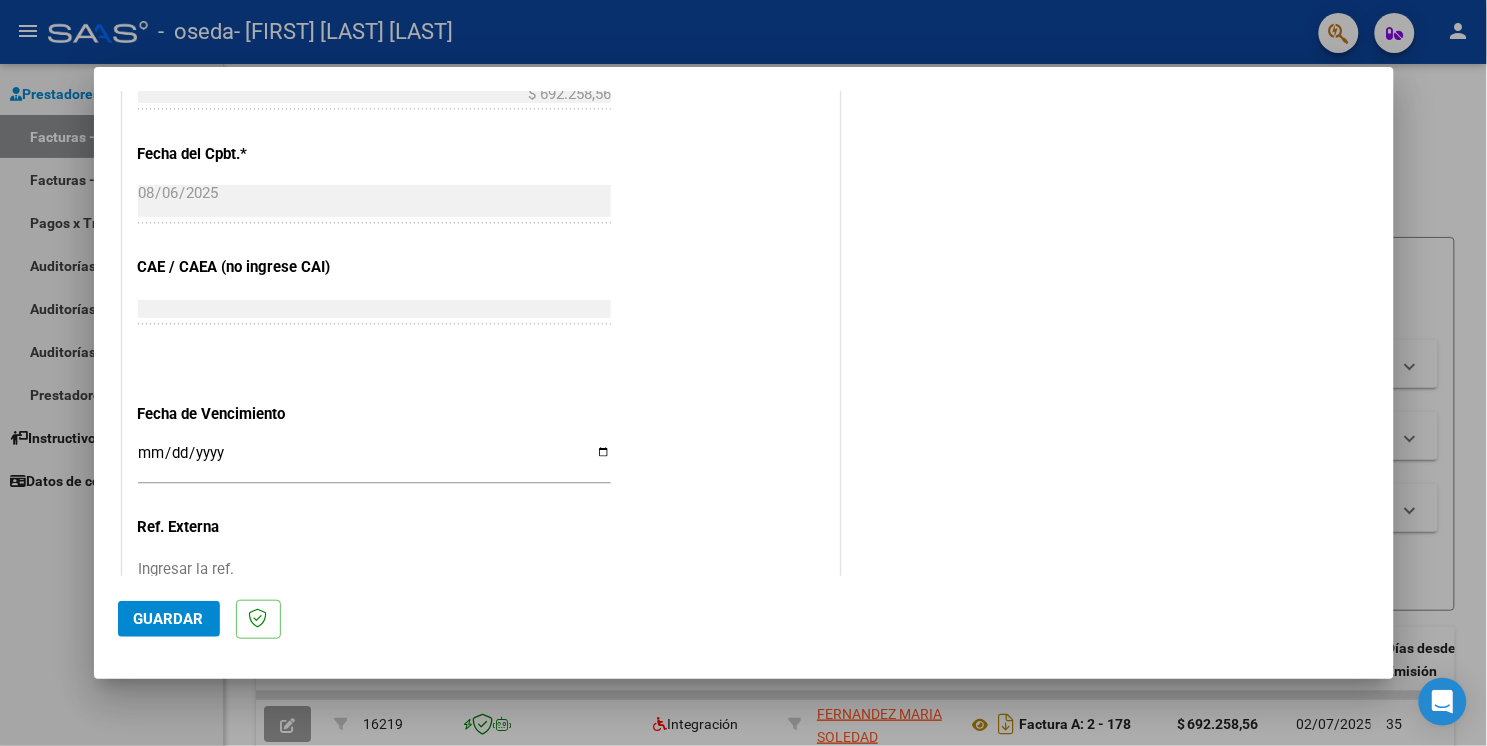 scroll, scrollTop: 1111, scrollLeft: 0, axis: vertical 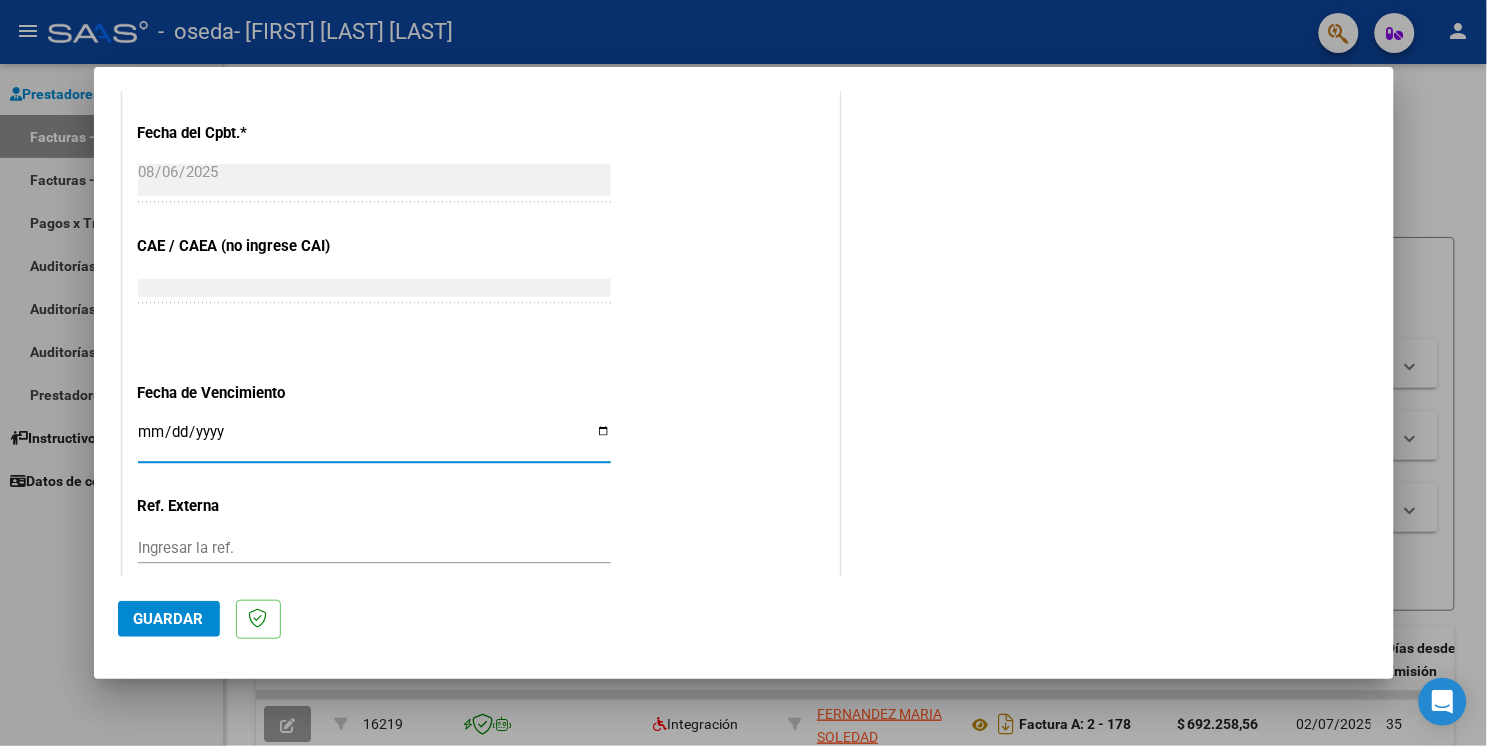 click on "Ingresar la fecha" at bounding box center [374, 440] 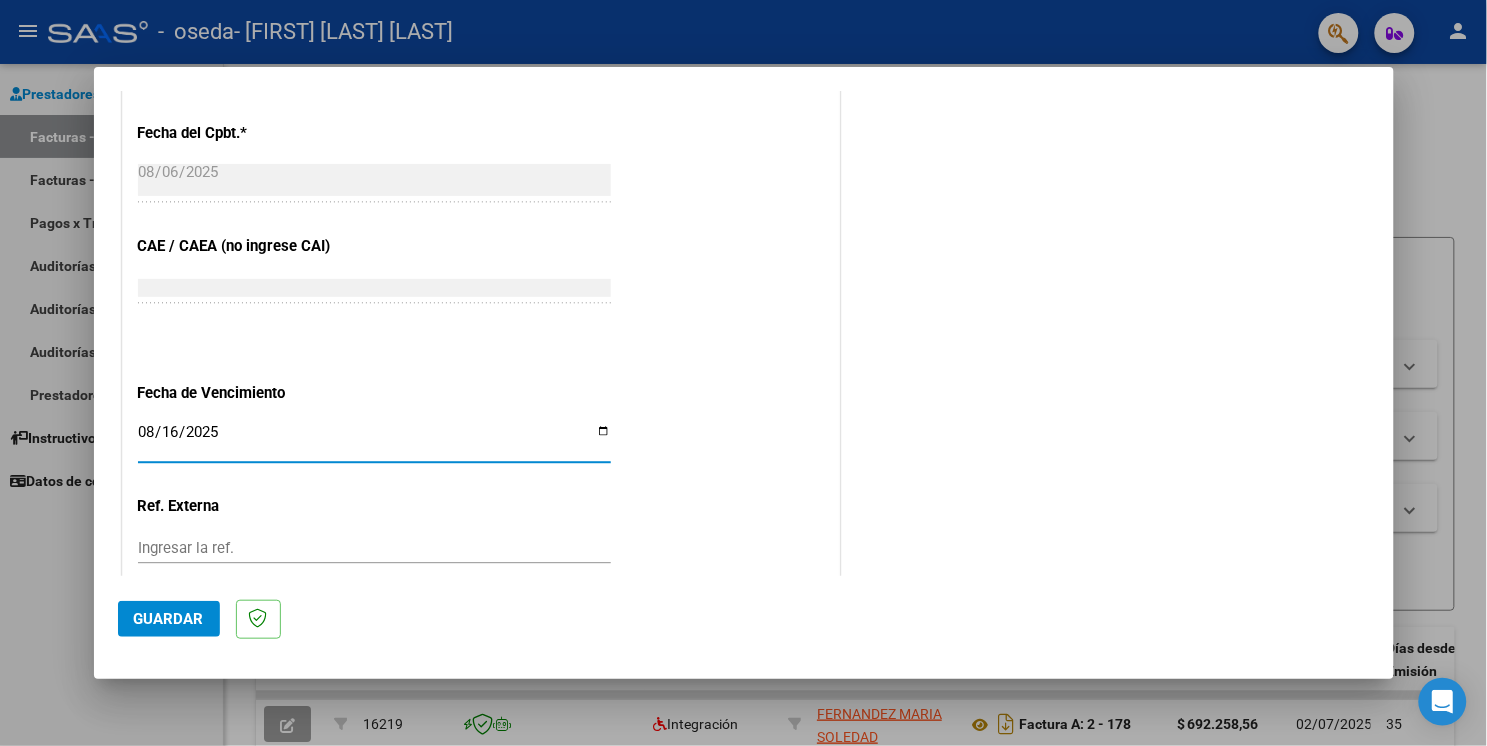 type on "2025-08-16" 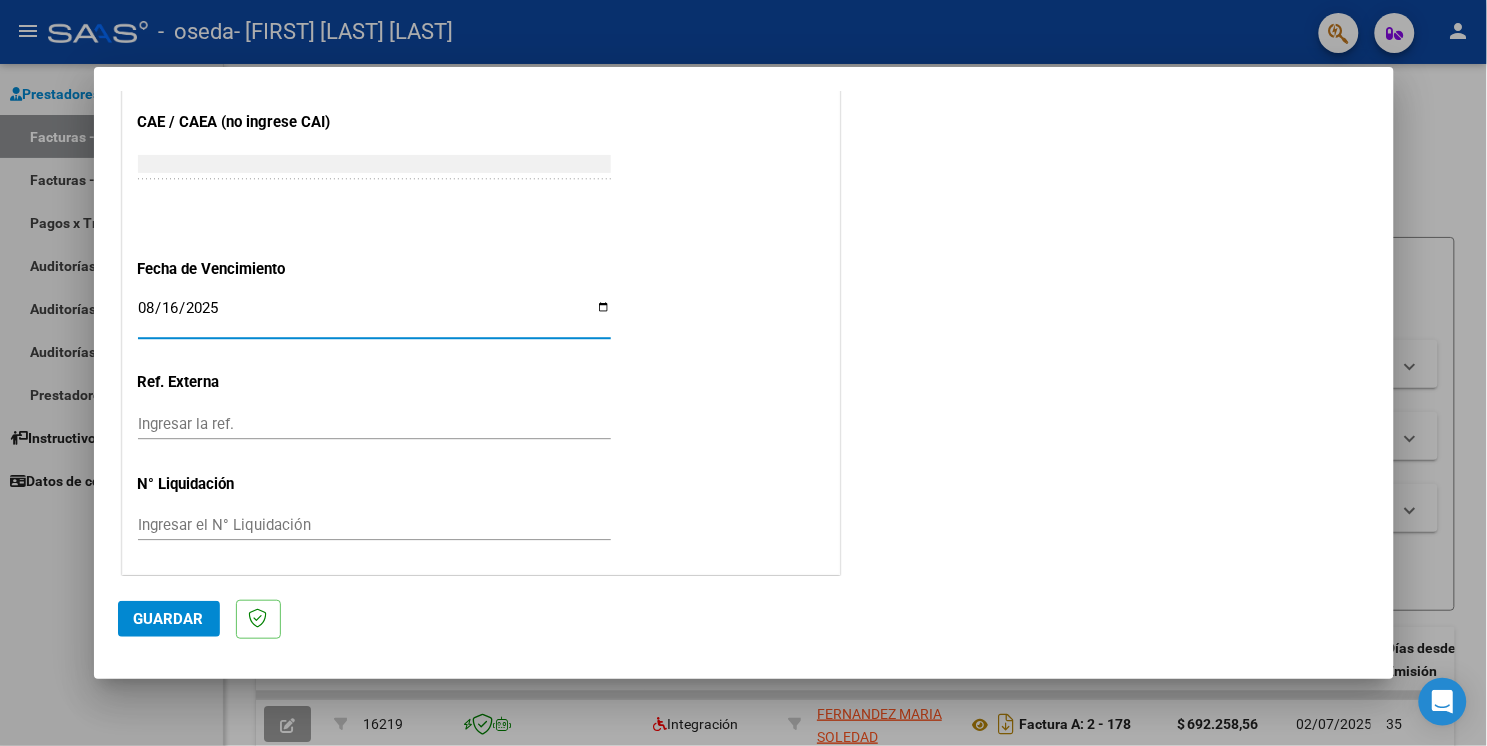 scroll, scrollTop: 1236, scrollLeft: 0, axis: vertical 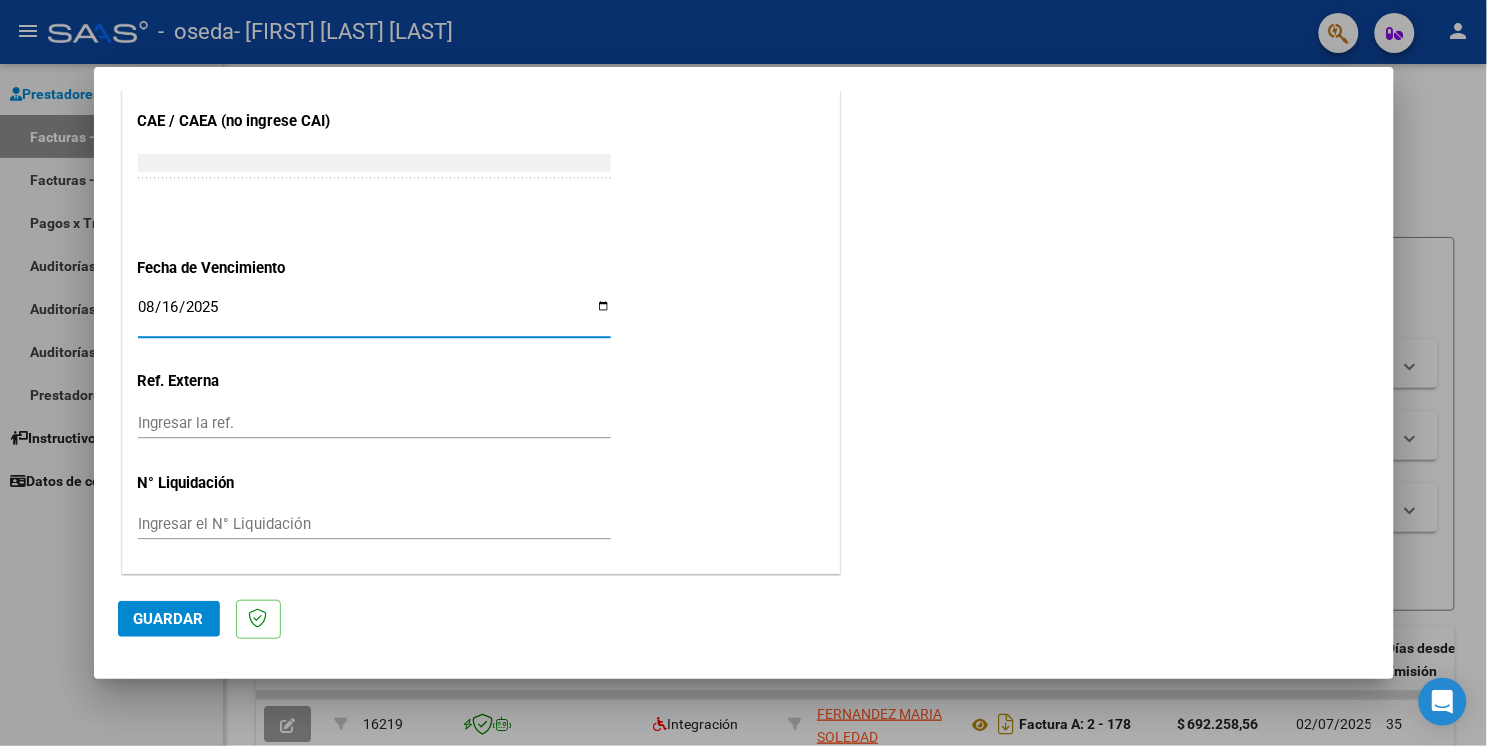 click on "Guardar" 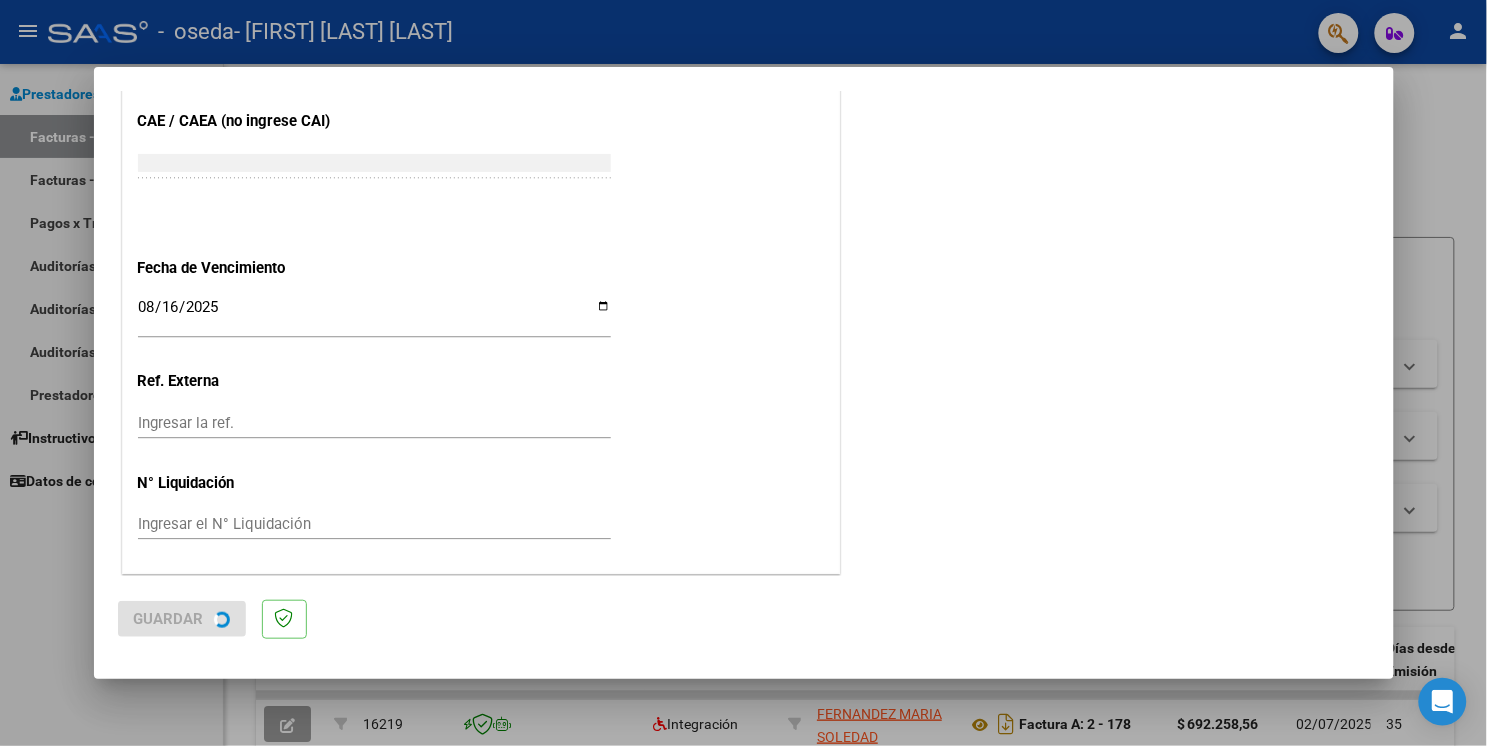 scroll, scrollTop: 0, scrollLeft: 0, axis: both 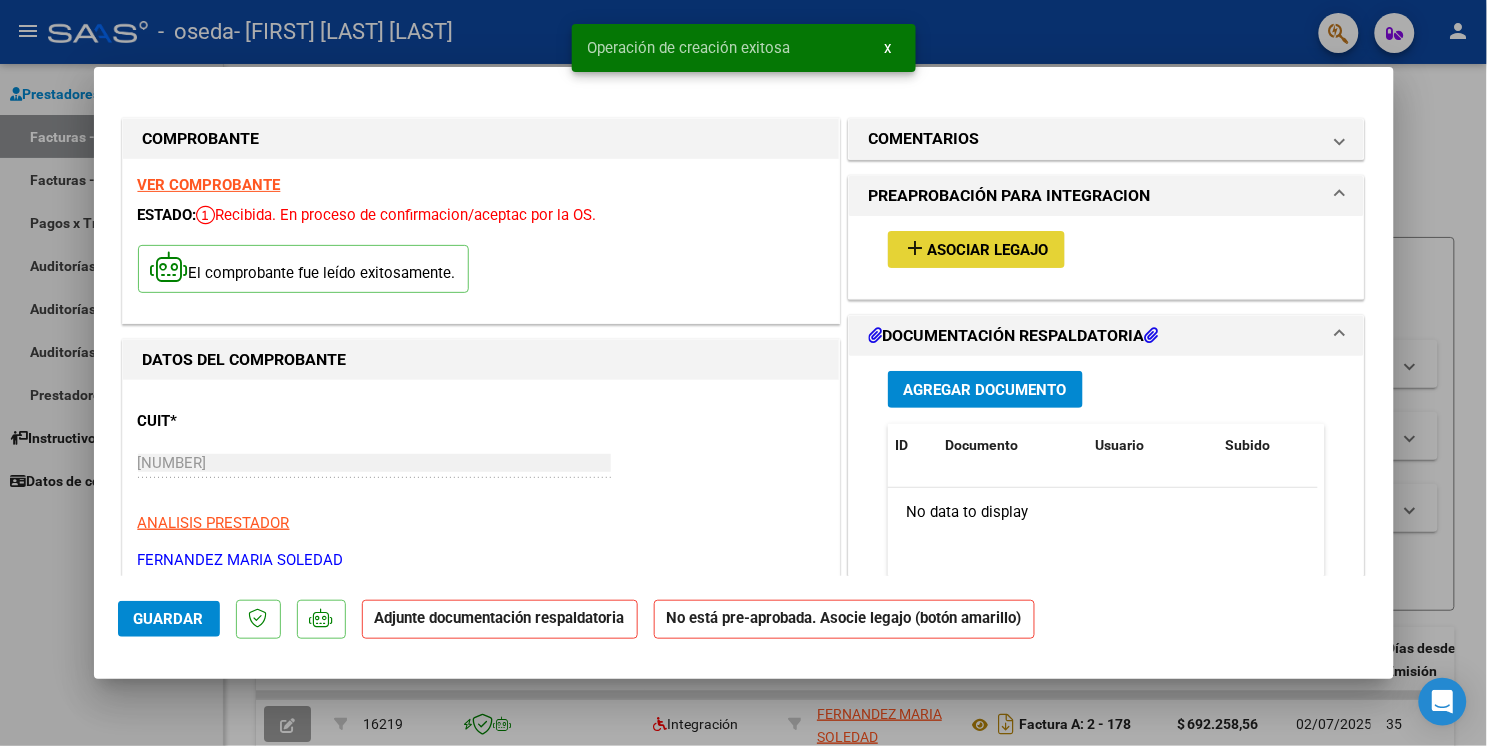 click on "Asociar Legajo" at bounding box center (988, 250) 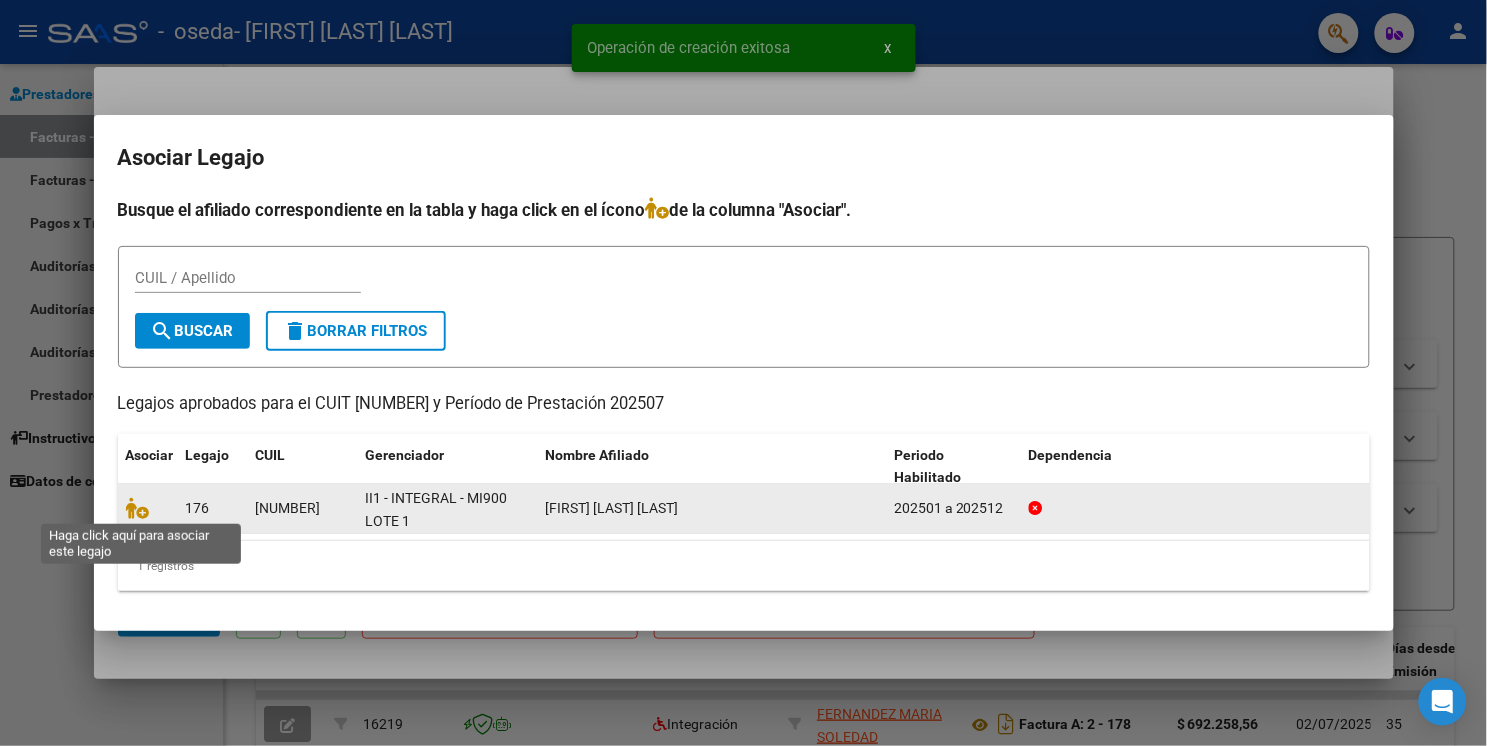 drag, startPoint x: 142, startPoint y: 507, endPoint x: 151, endPoint y: 528, distance: 22.847319 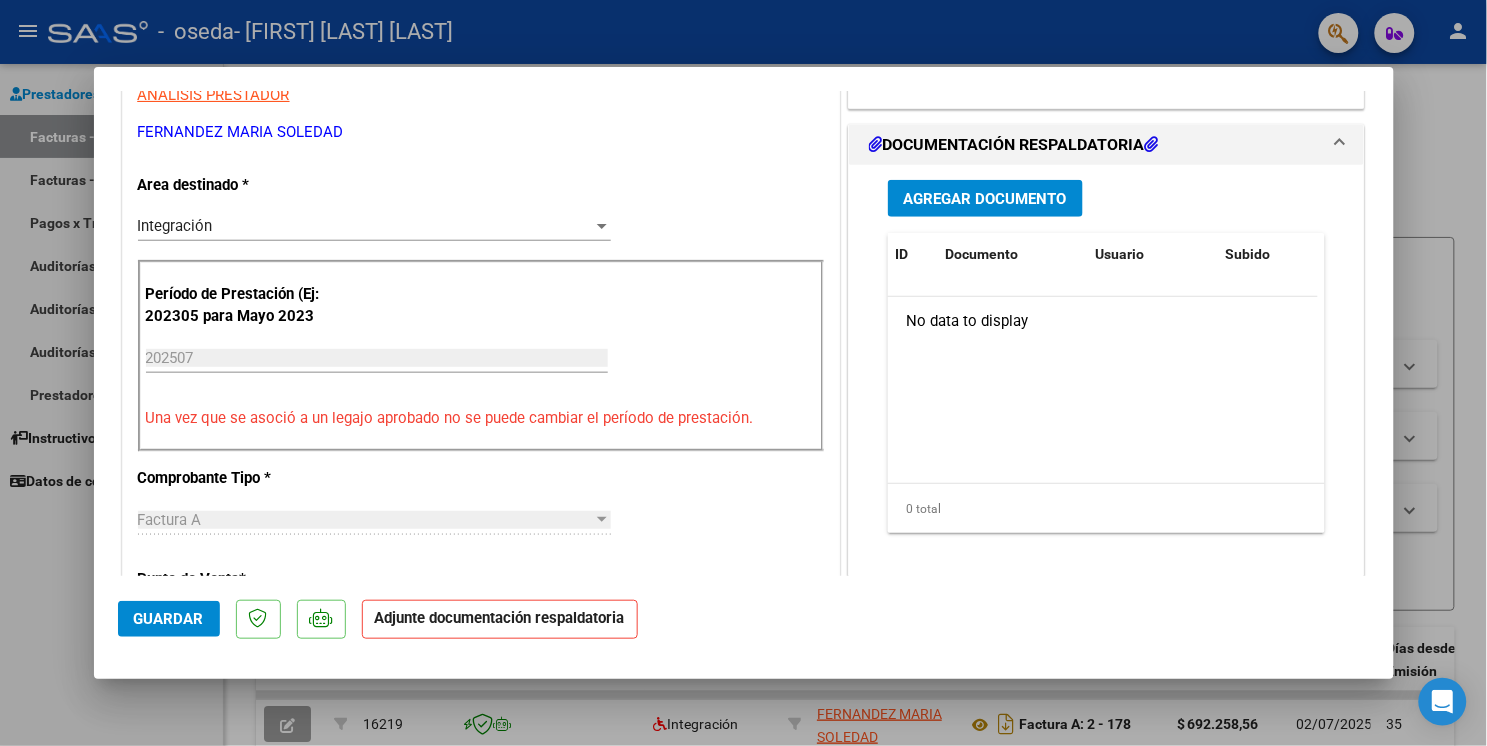 scroll, scrollTop: 444, scrollLeft: 0, axis: vertical 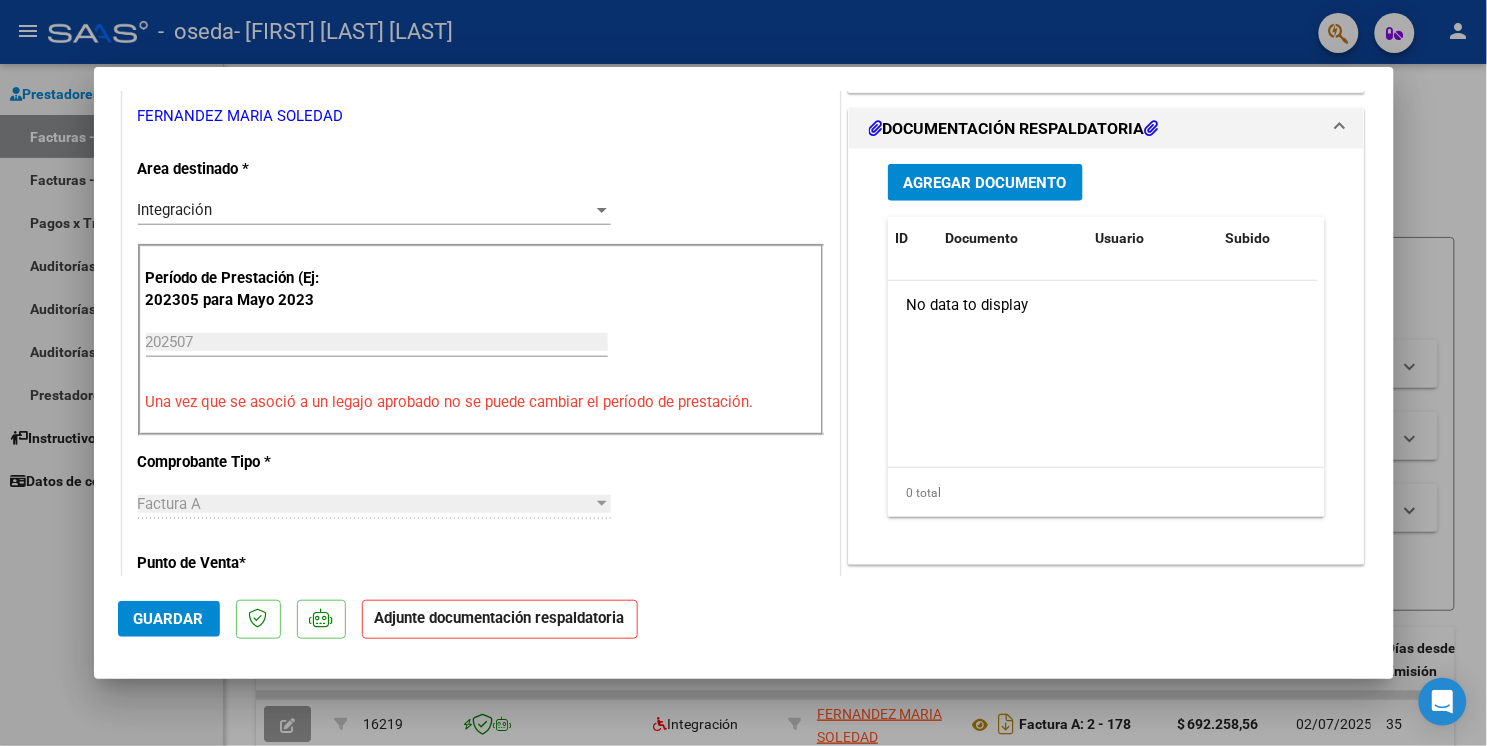 click on "Agregar Documento" at bounding box center (985, 183) 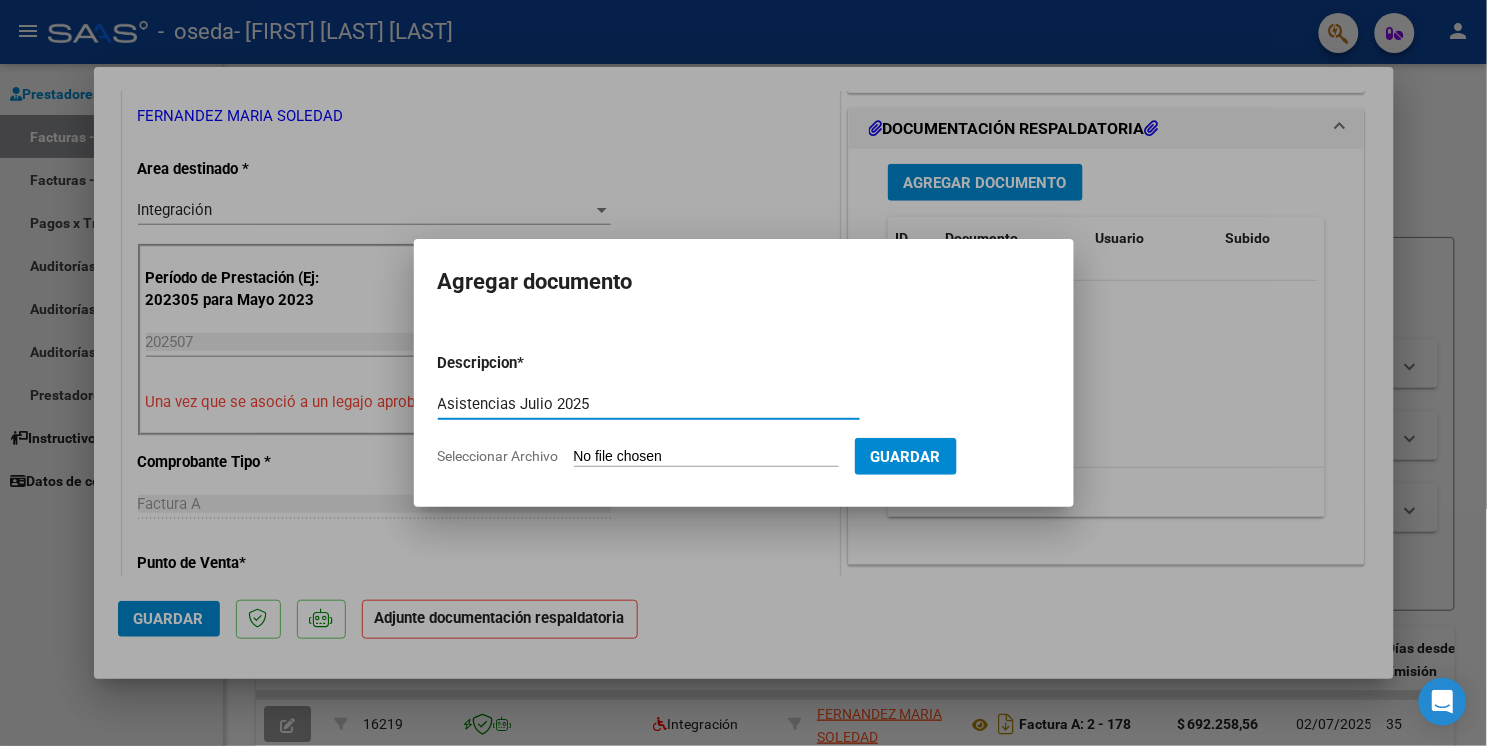 type on "Asistencias Julio 2025" 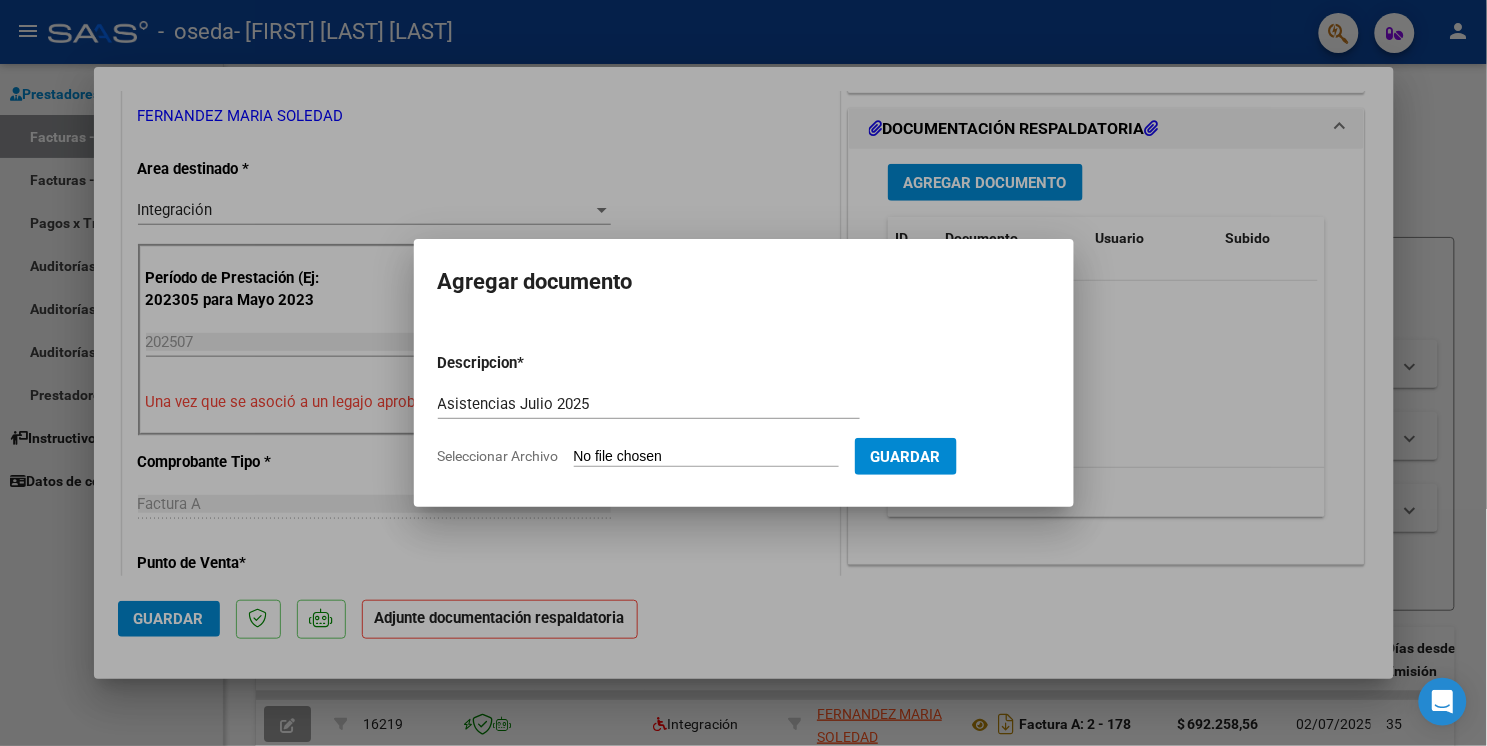 type on "C:\fakepath\OSEDA  Asist Julio 25.pdf" 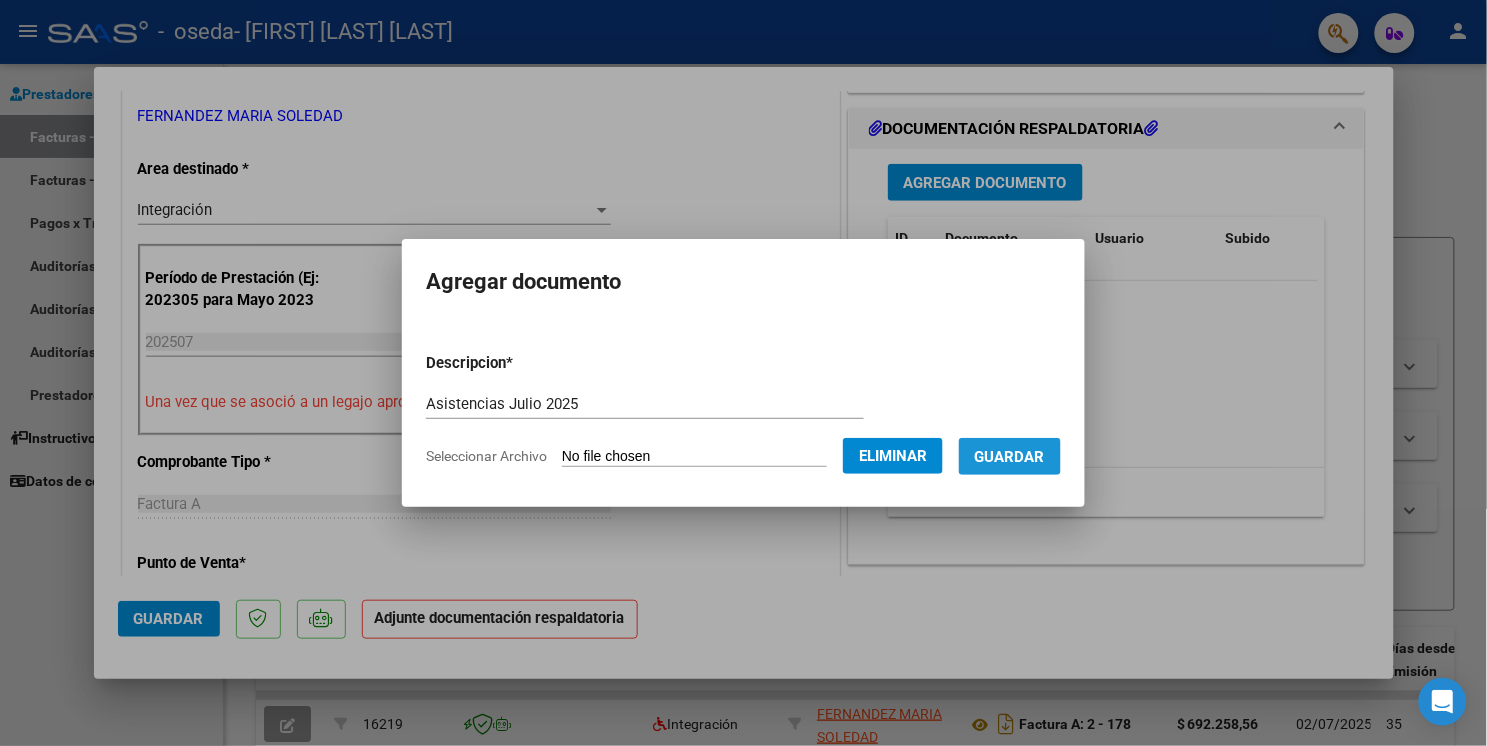 drag, startPoint x: 1033, startPoint y: 454, endPoint x: 1152, endPoint y: 690, distance: 264.30475 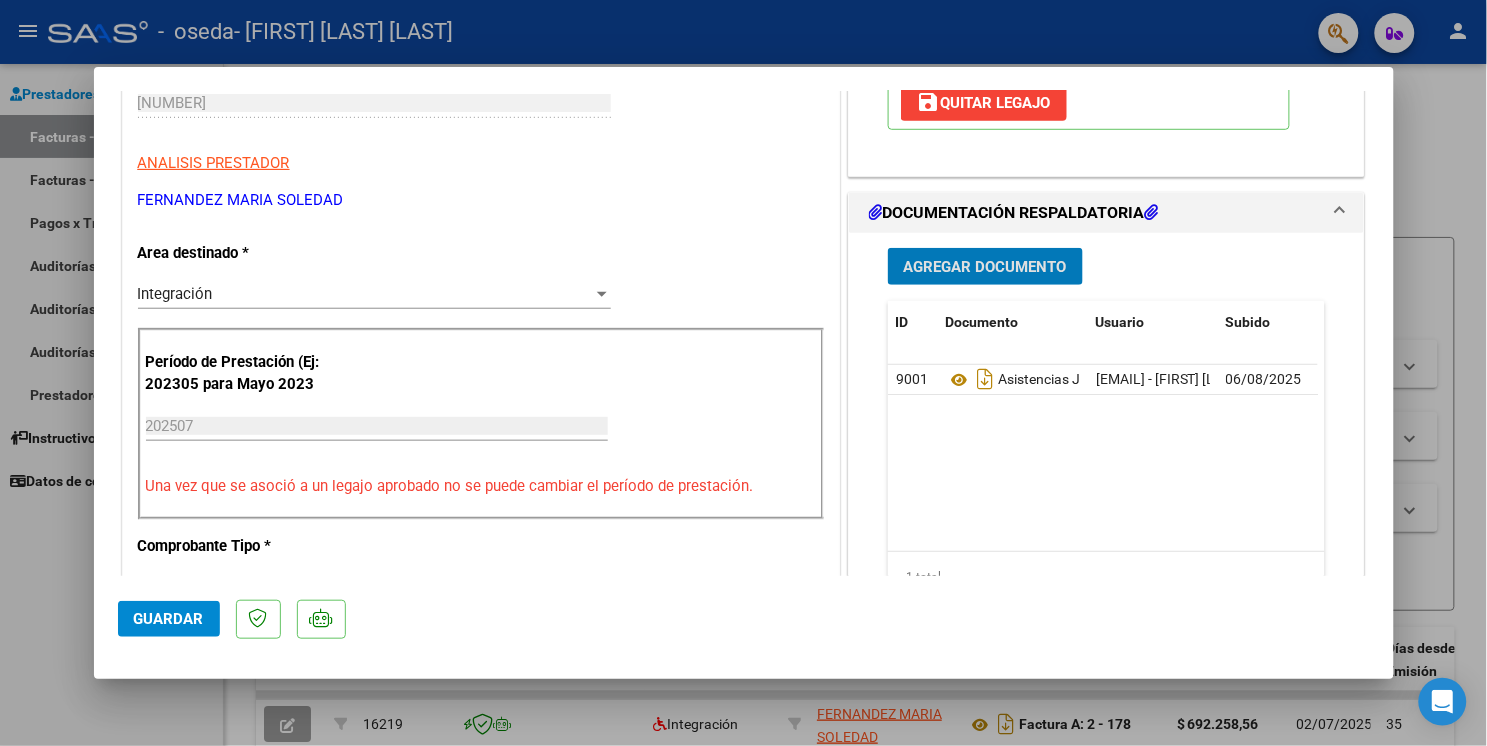 scroll, scrollTop: 333, scrollLeft: 0, axis: vertical 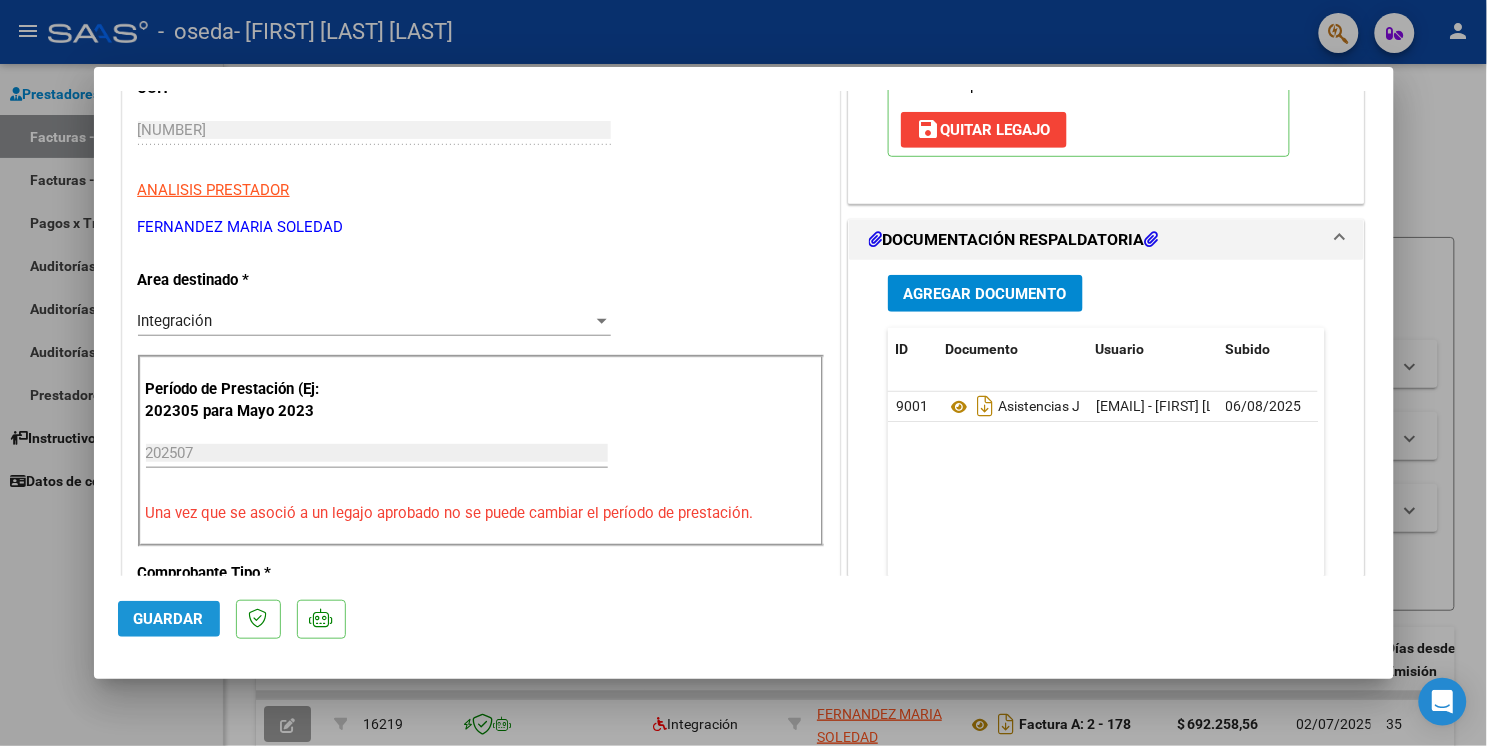 drag, startPoint x: 182, startPoint y: 615, endPoint x: 550, endPoint y: 585, distance: 369.2208 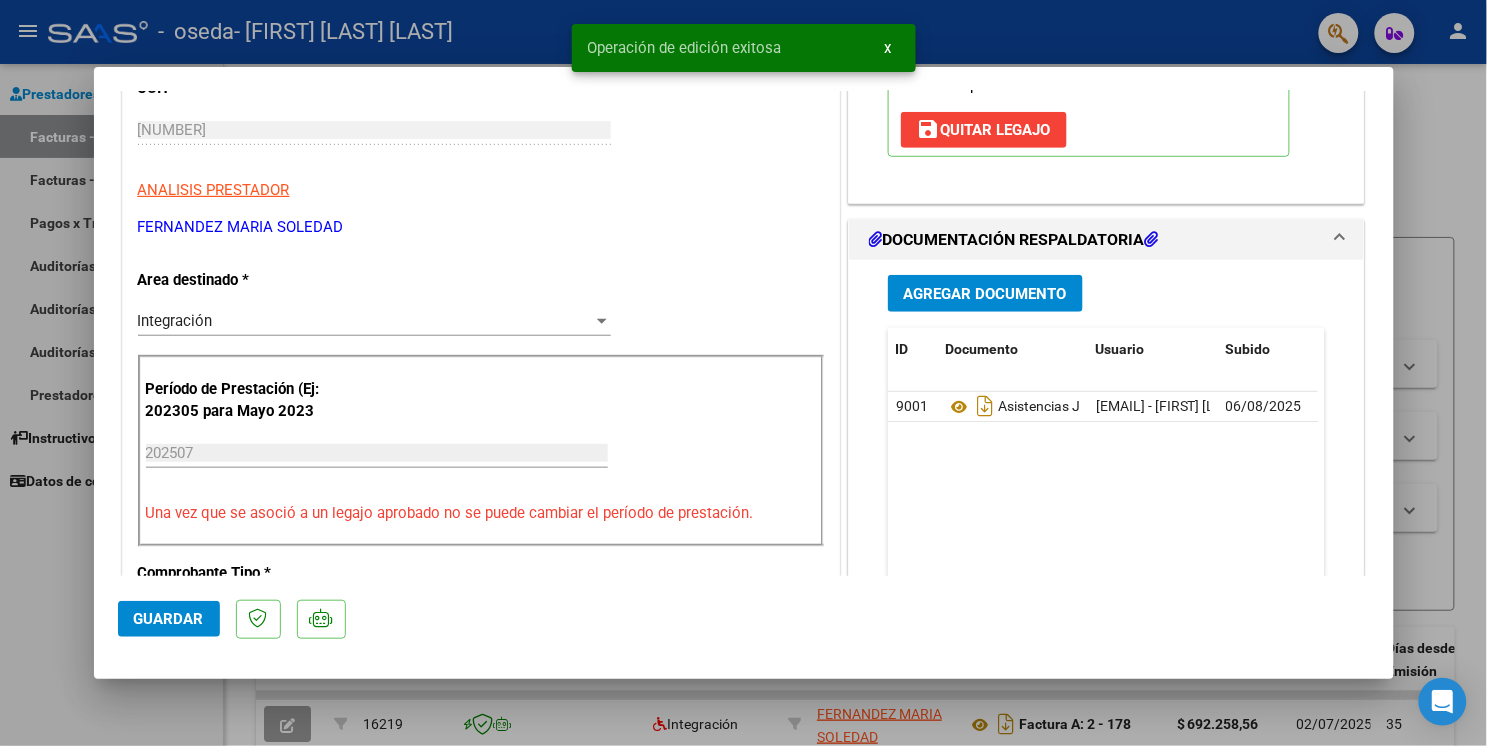 click at bounding box center (743, 373) 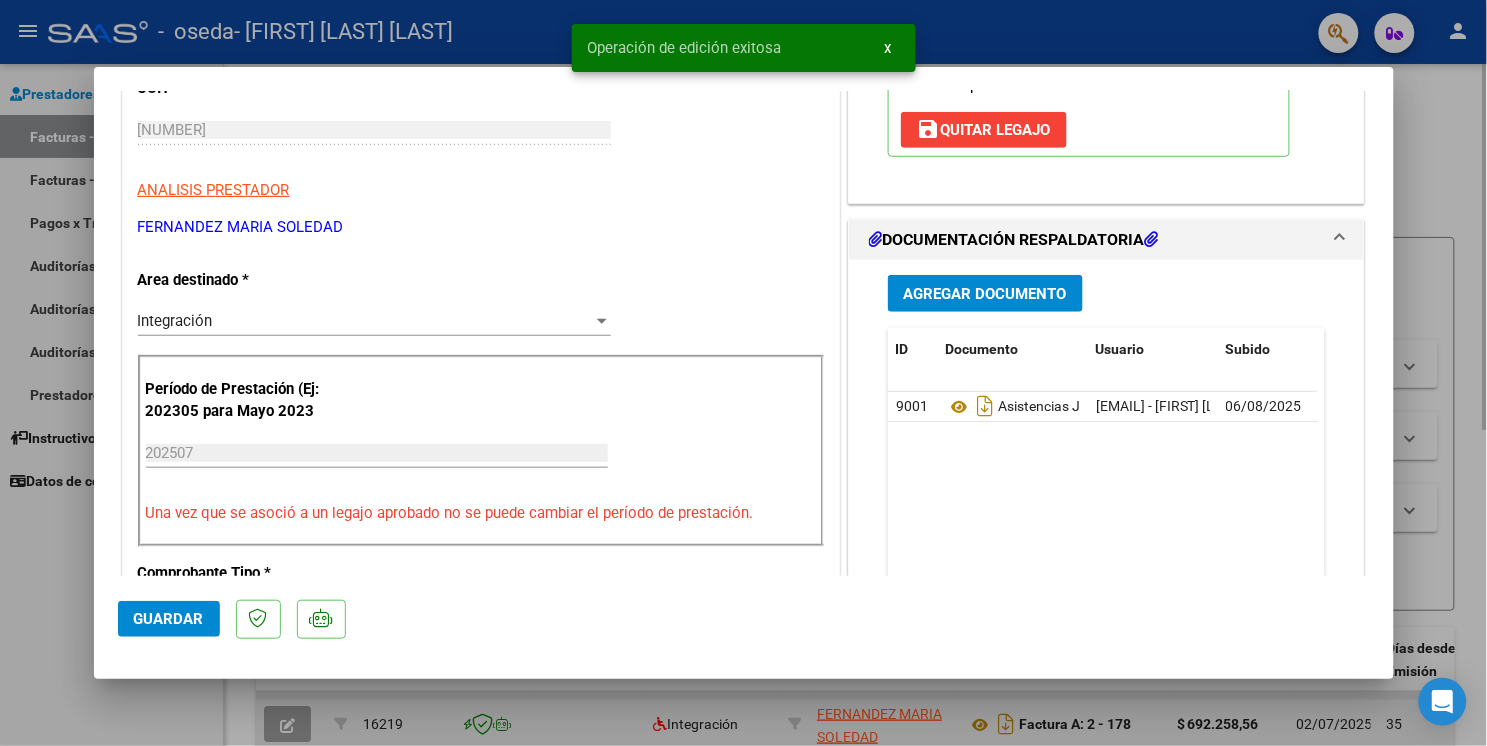 type 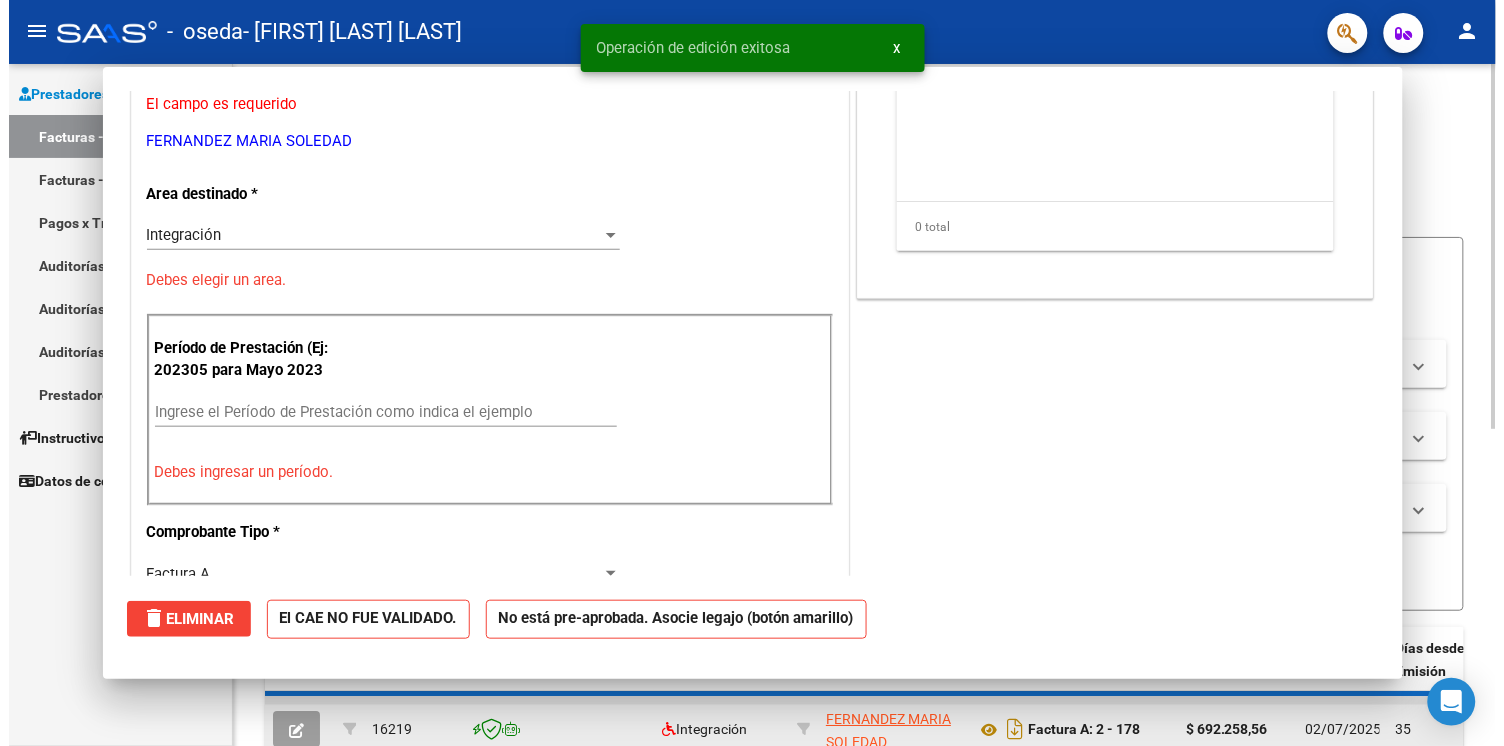 scroll, scrollTop: 272, scrollLeft: 0, axis: vertical 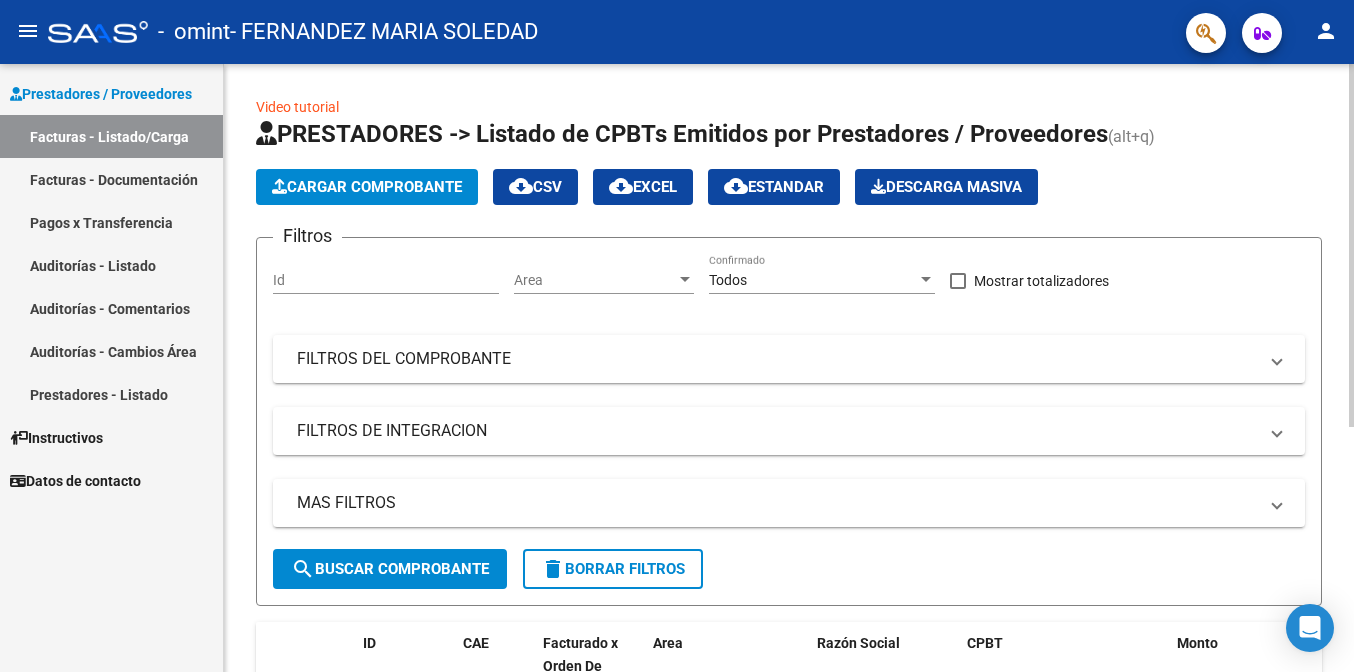 click on "Cargar Comprobante" 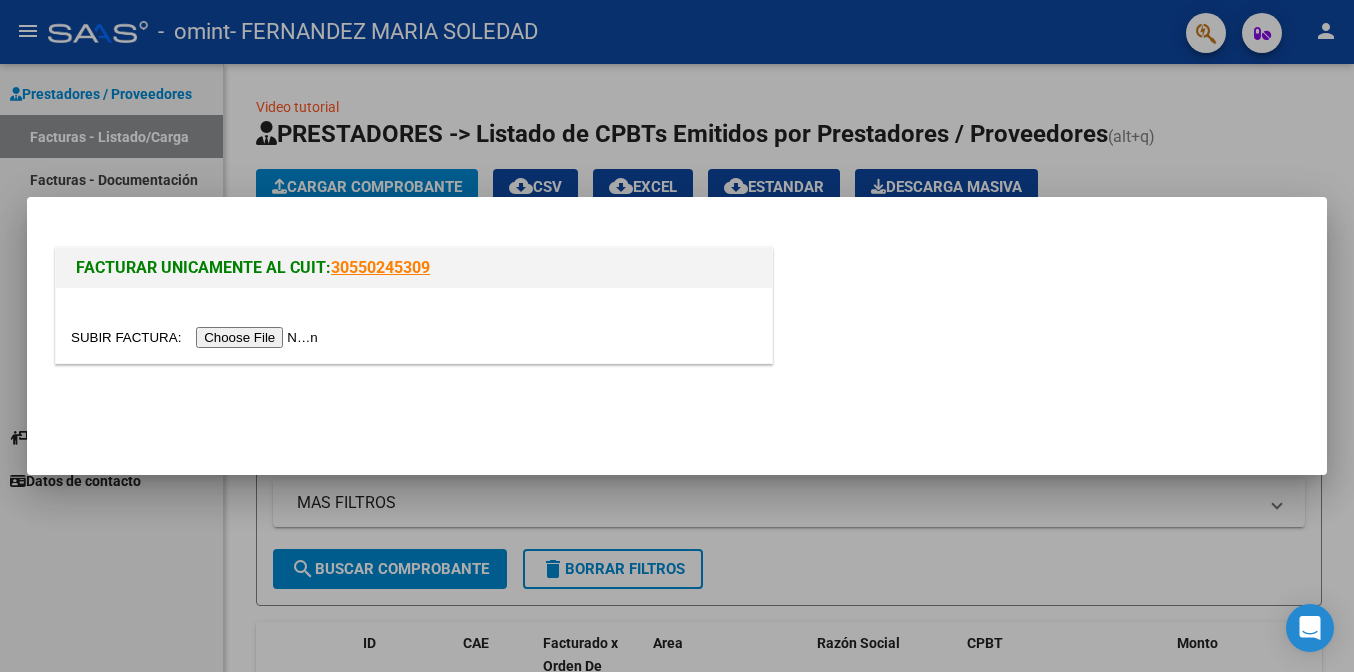 click at bounding box center [197, 337] 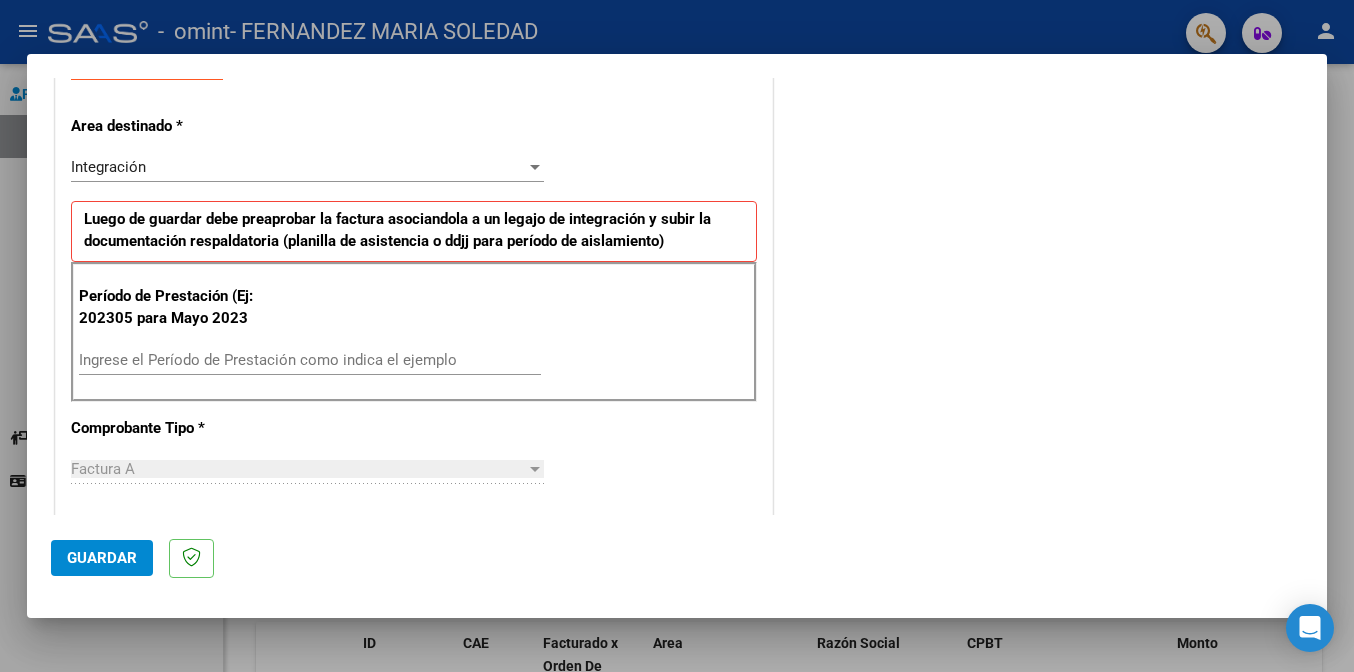 scroll, scrollTop: 400, scrollLeft: 0, axis: vertical 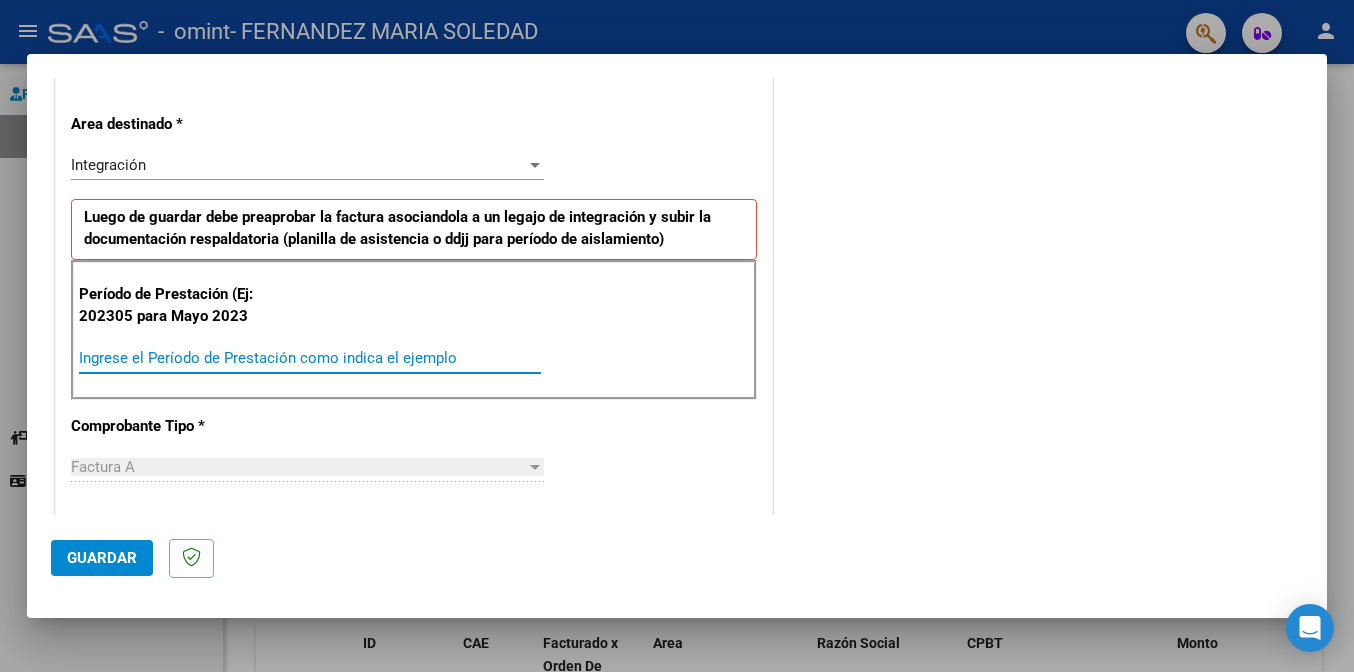 click on "Ingrese el Período de Prestación como indica el ejemplo" at bounding box center (310, 358) 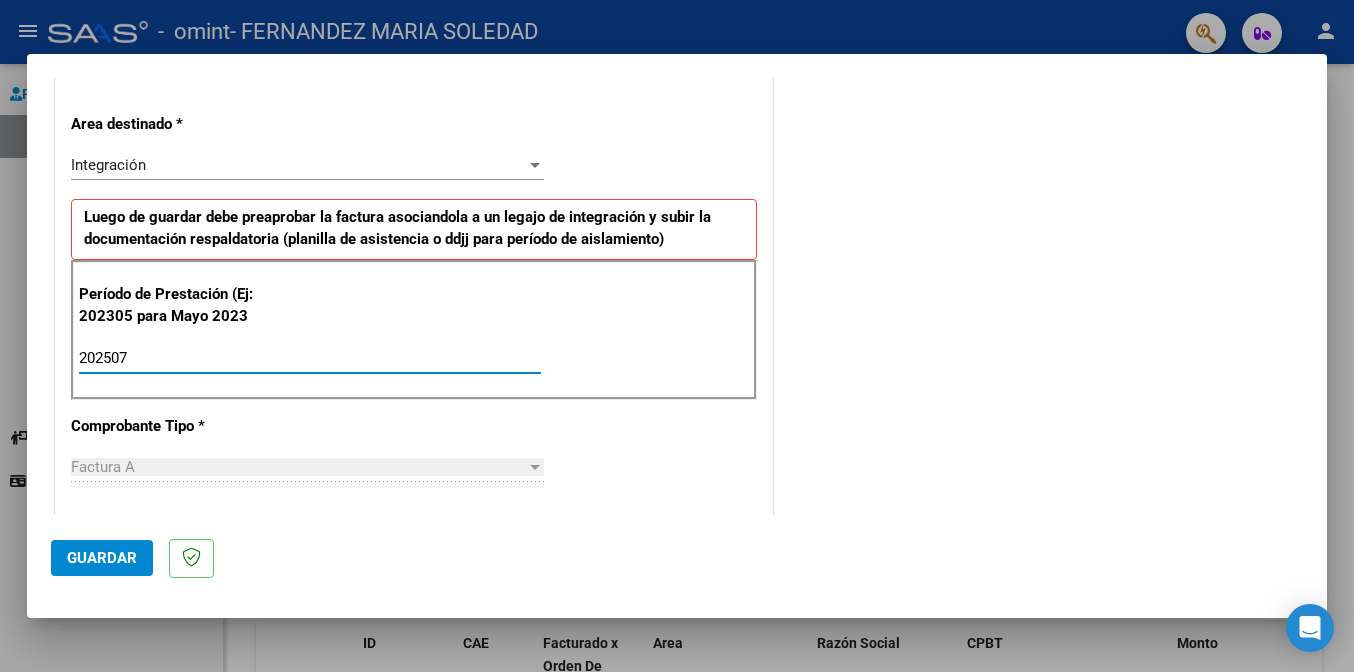 type on "202507" 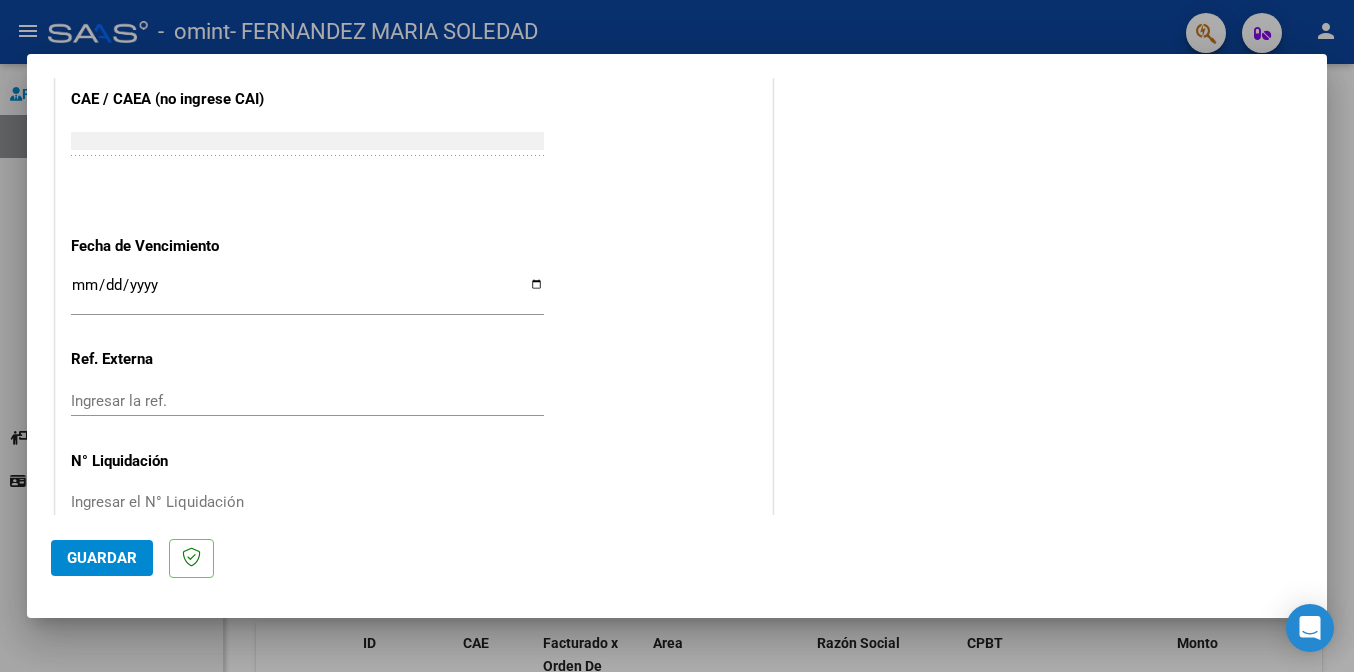 scroll, scrollTop: 1286, scrollLeft: 0, axis: vertical 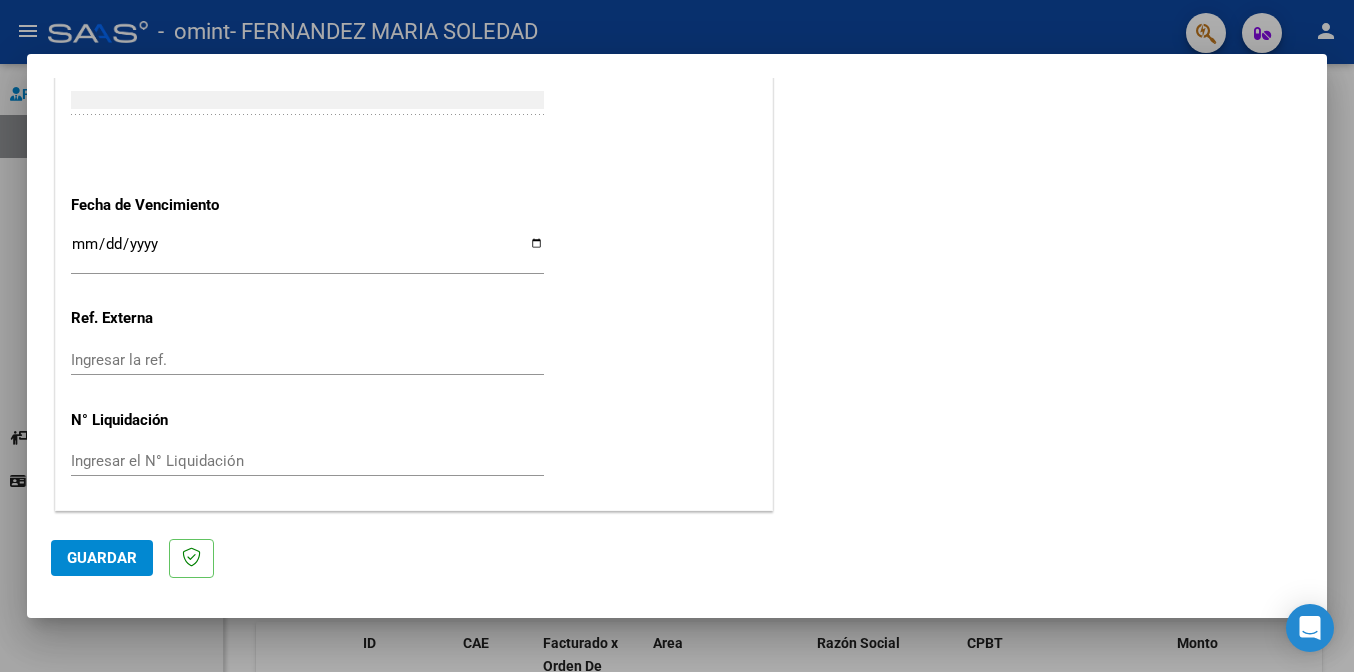 click on "Ingresar la fecha" at bounding box center (307, 252) 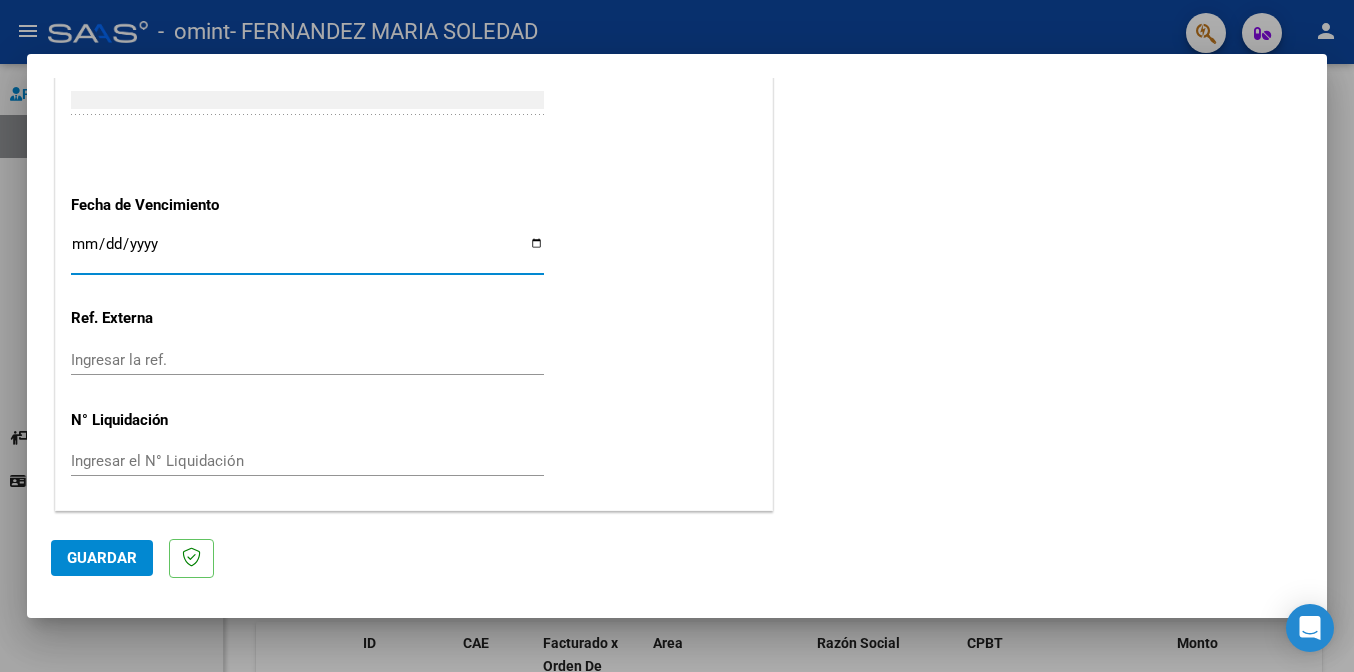 click on "Ingresar la fecha" at bounding box center (307, 252) 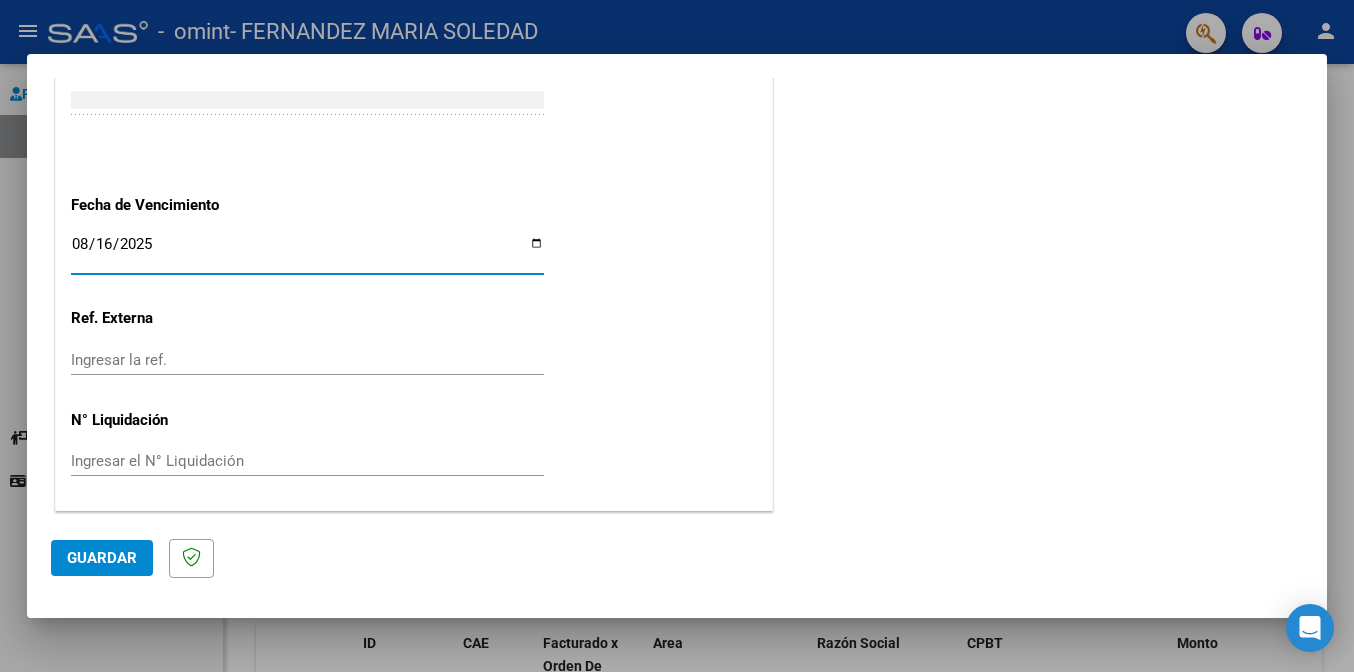 type on "2025-08-16" 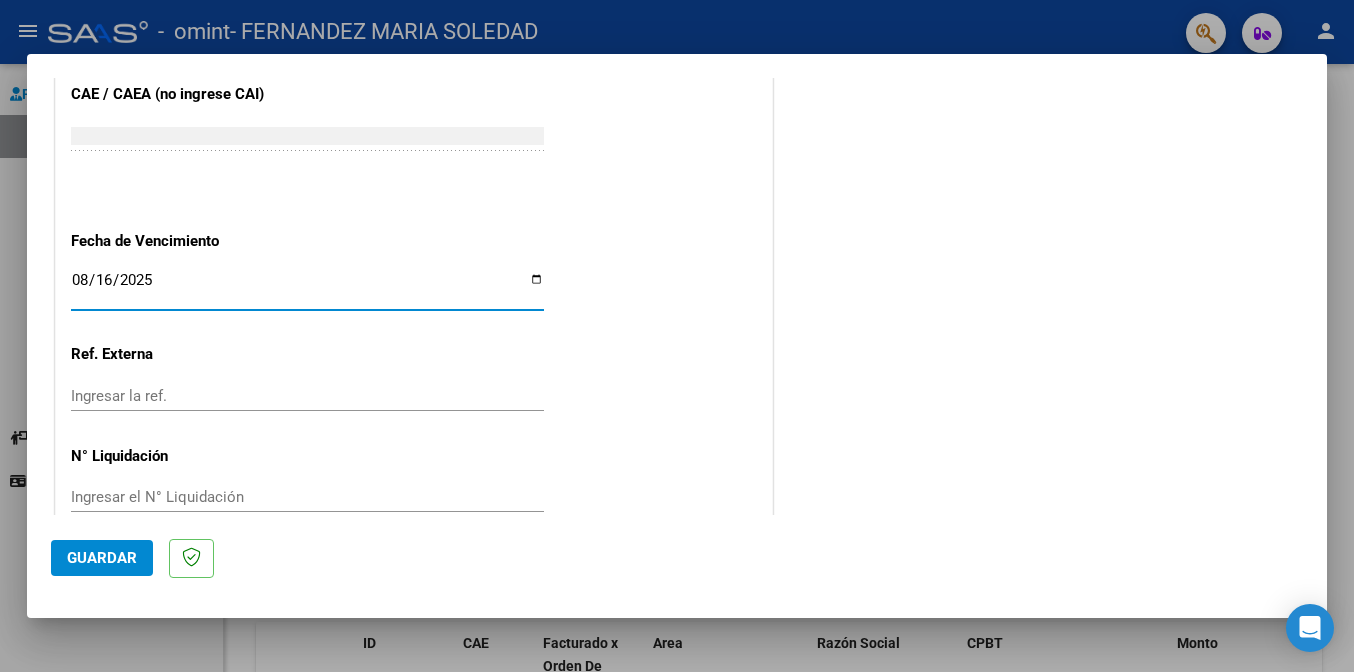 scroll, scrollTop: 1286, scrollLeft: 0, axis: vertical 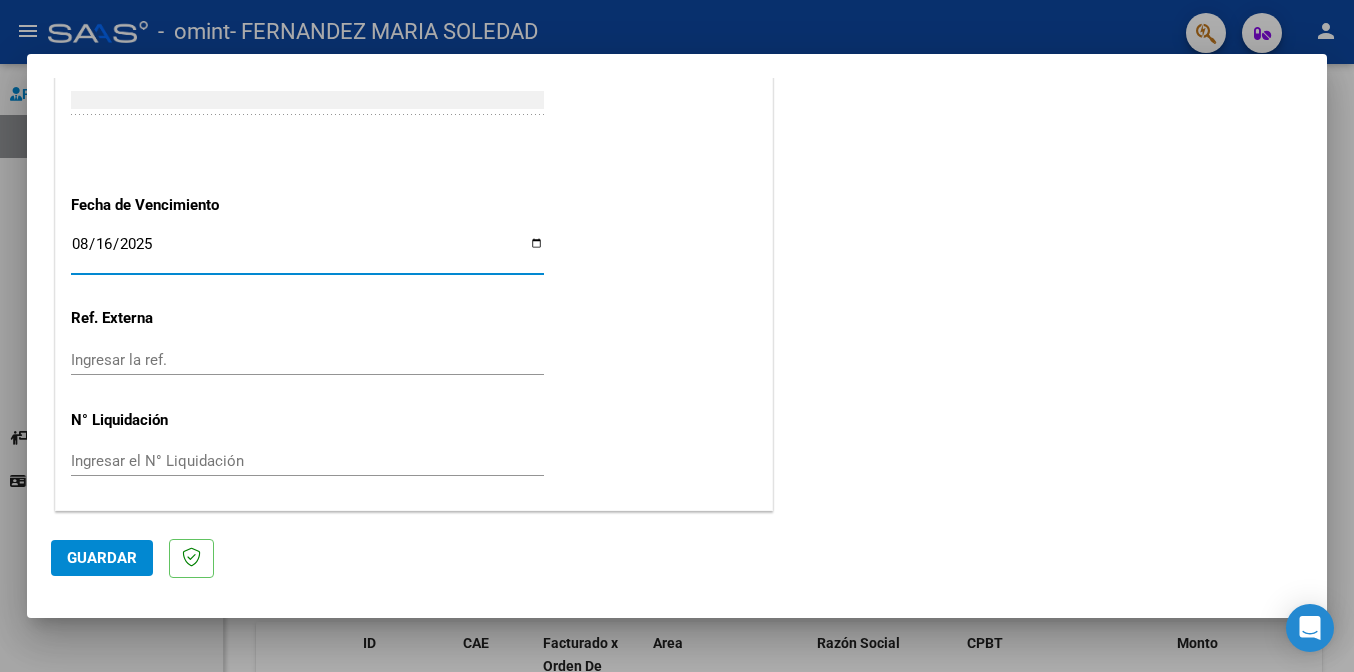 click on "Guardar" 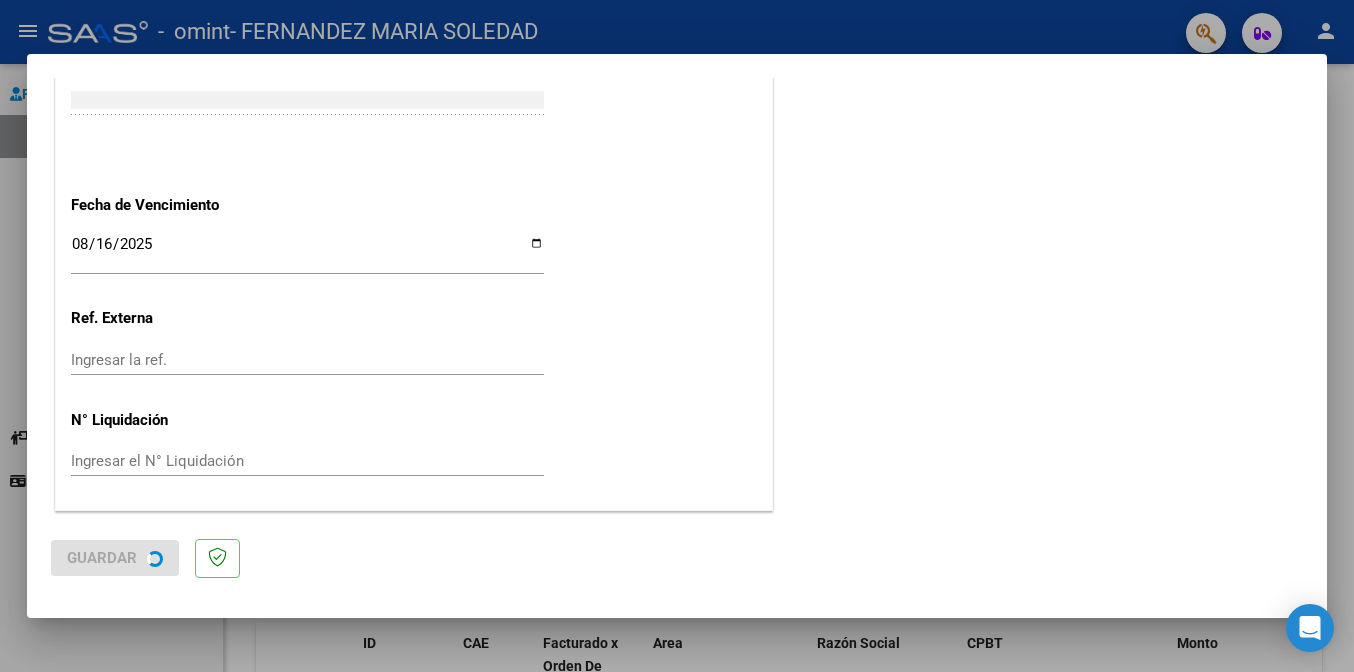 scroll, scrollTop: 0, scrollLeft: 0, axis: both 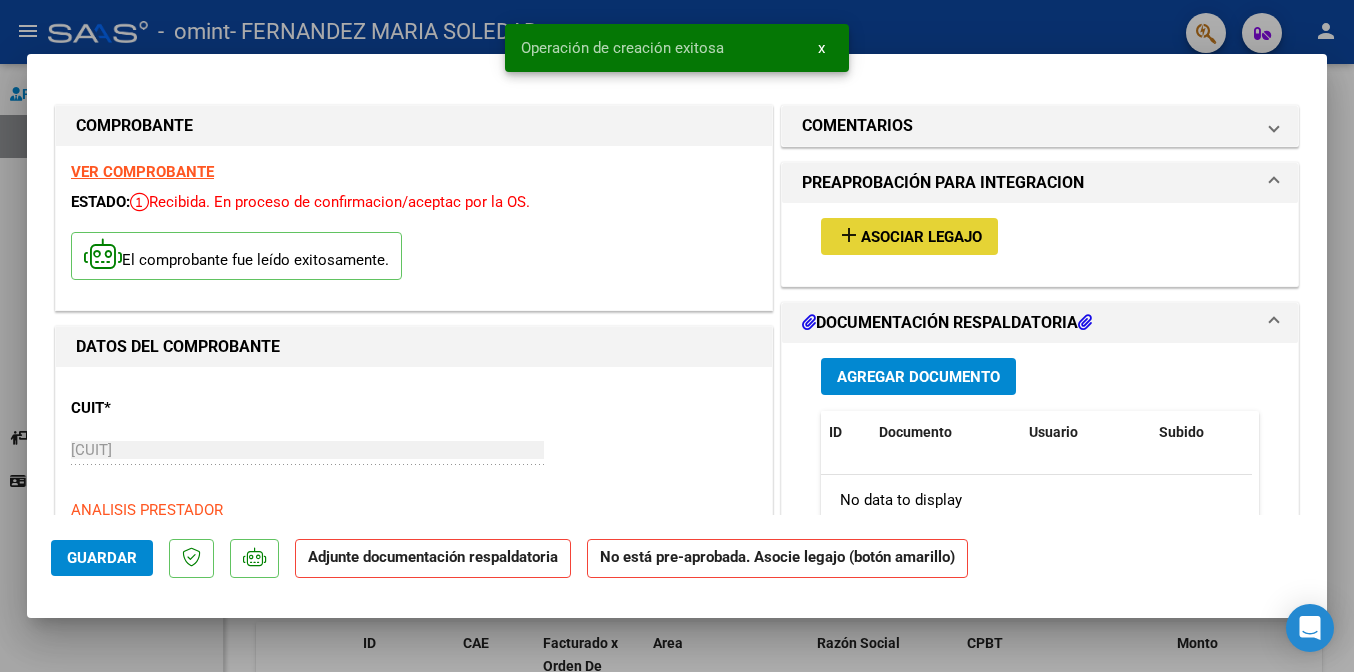 click on "add Asociar Legajo" at bounding box center (909, 236) 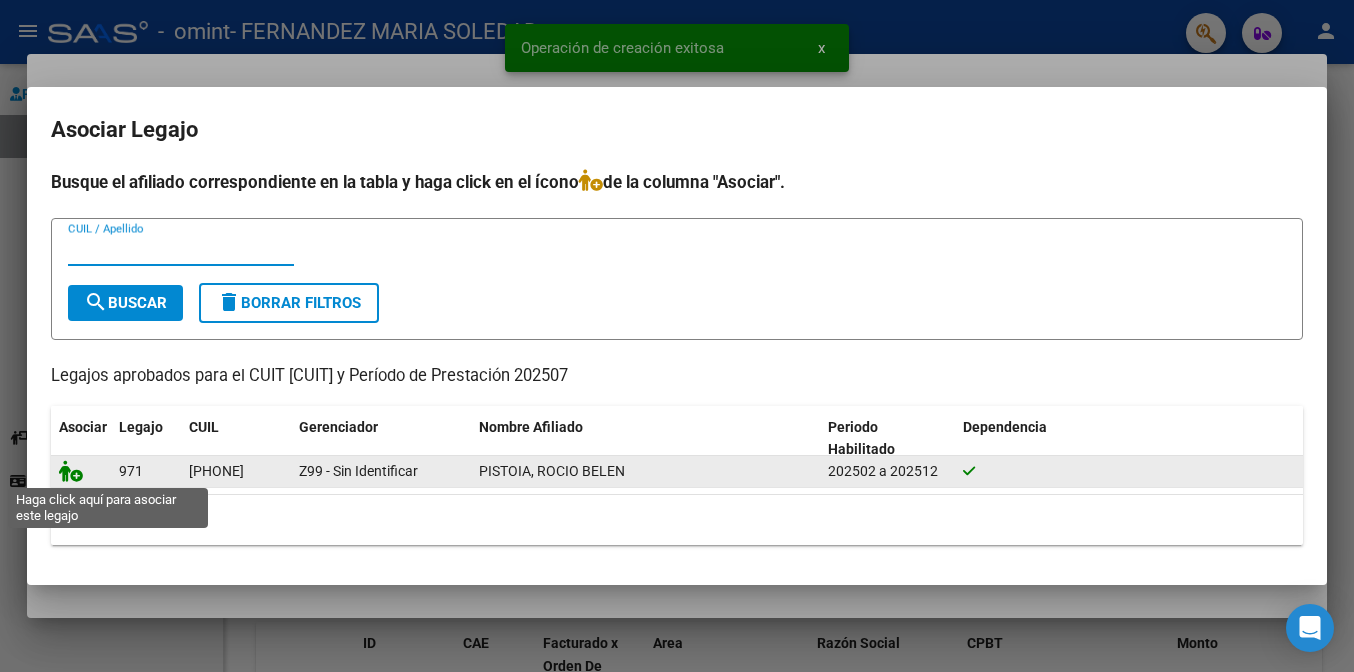 click 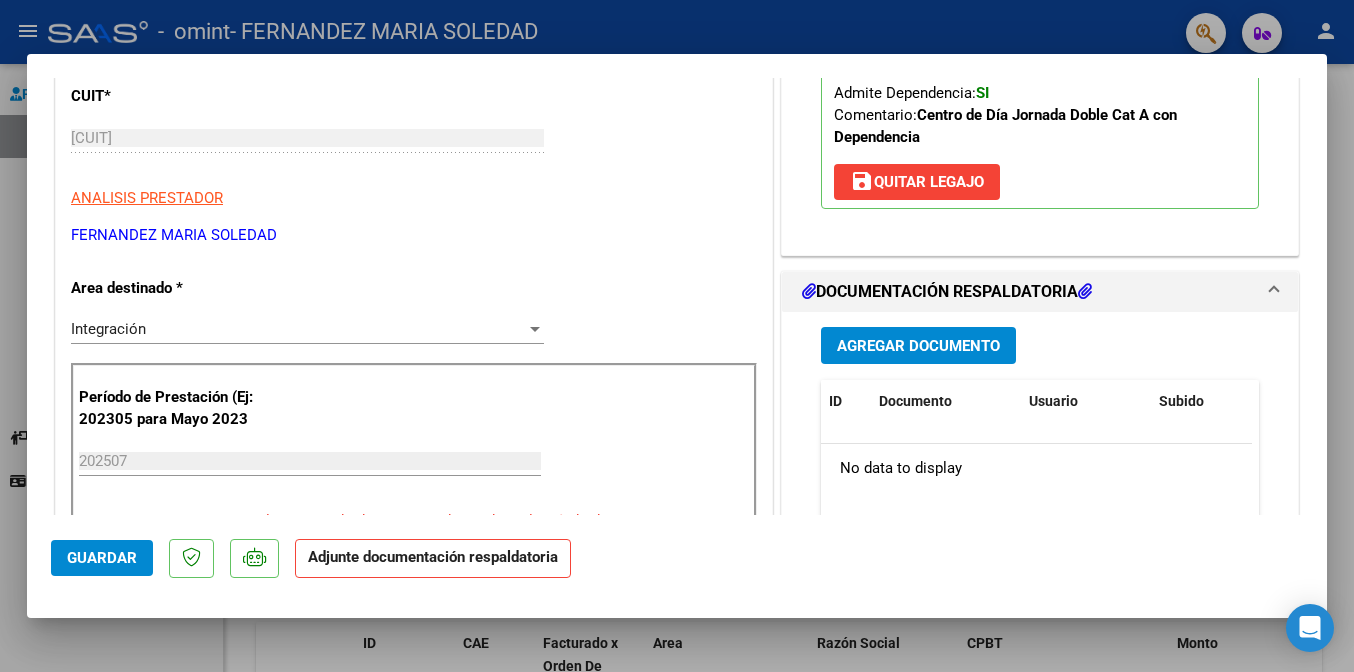scroll, scrollTop: 200, scrollLeft: 0, axis: vertical 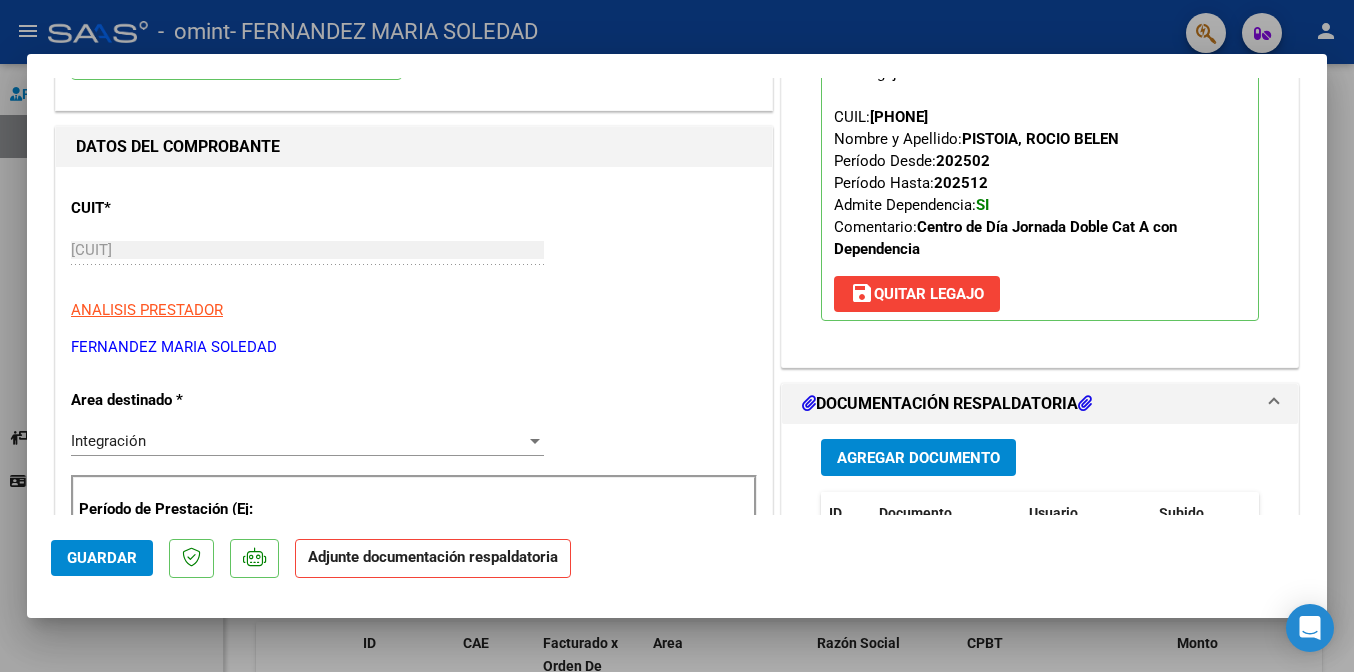click on "Agregar Documento" at bounding box center [918, 458] 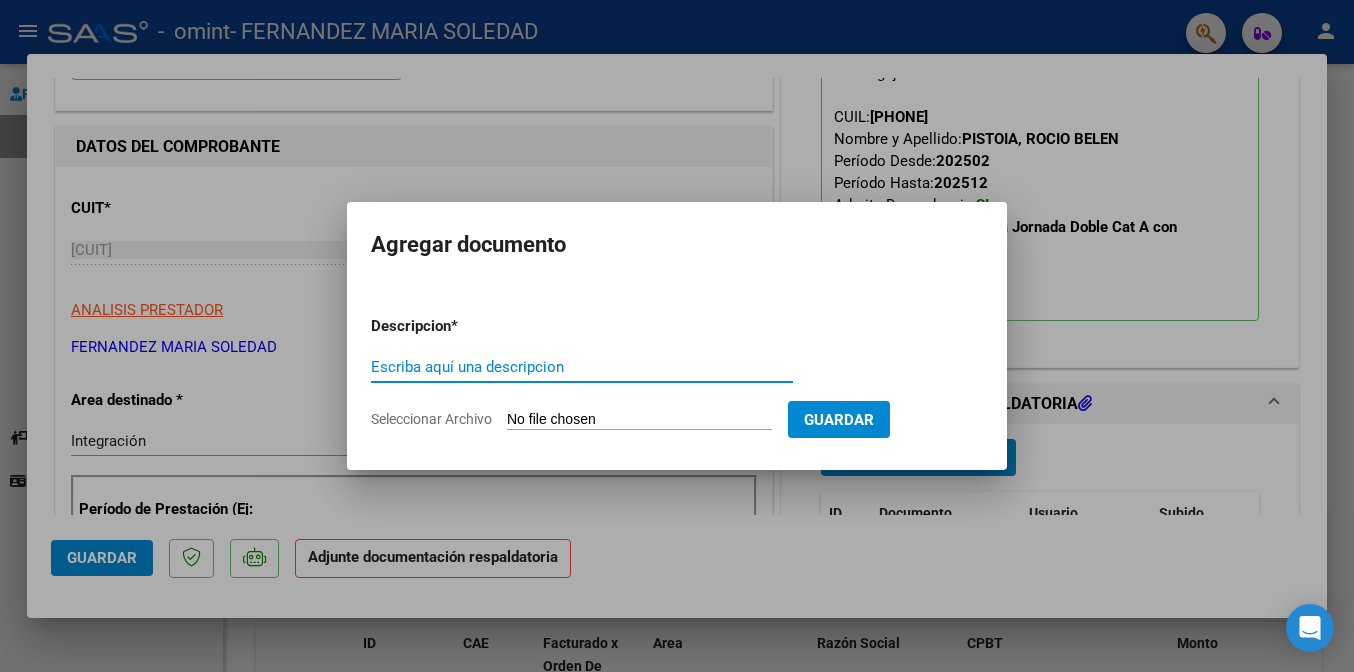 click on "Escriba aquí una descripcion" at bounding box center [582, 367] 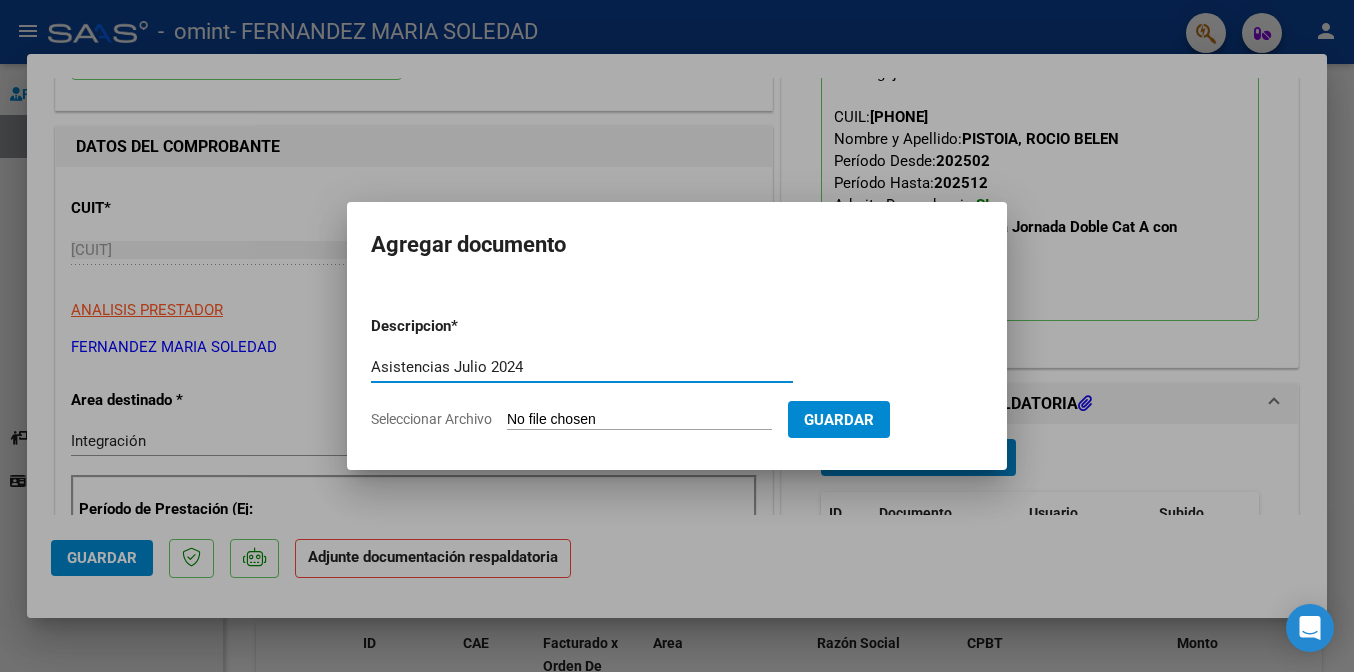 click on "Asistencias Julio 2024" at bounding box center (582, 367) 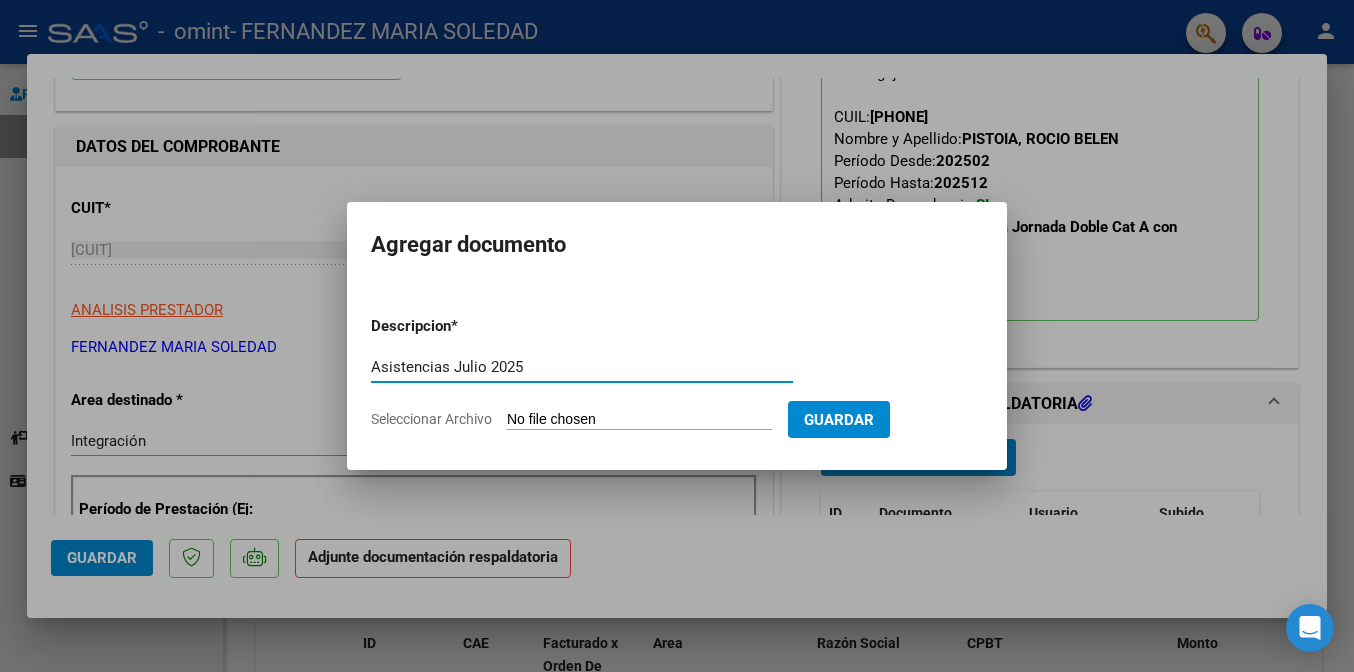 type on "Asistencias Julio 2025" 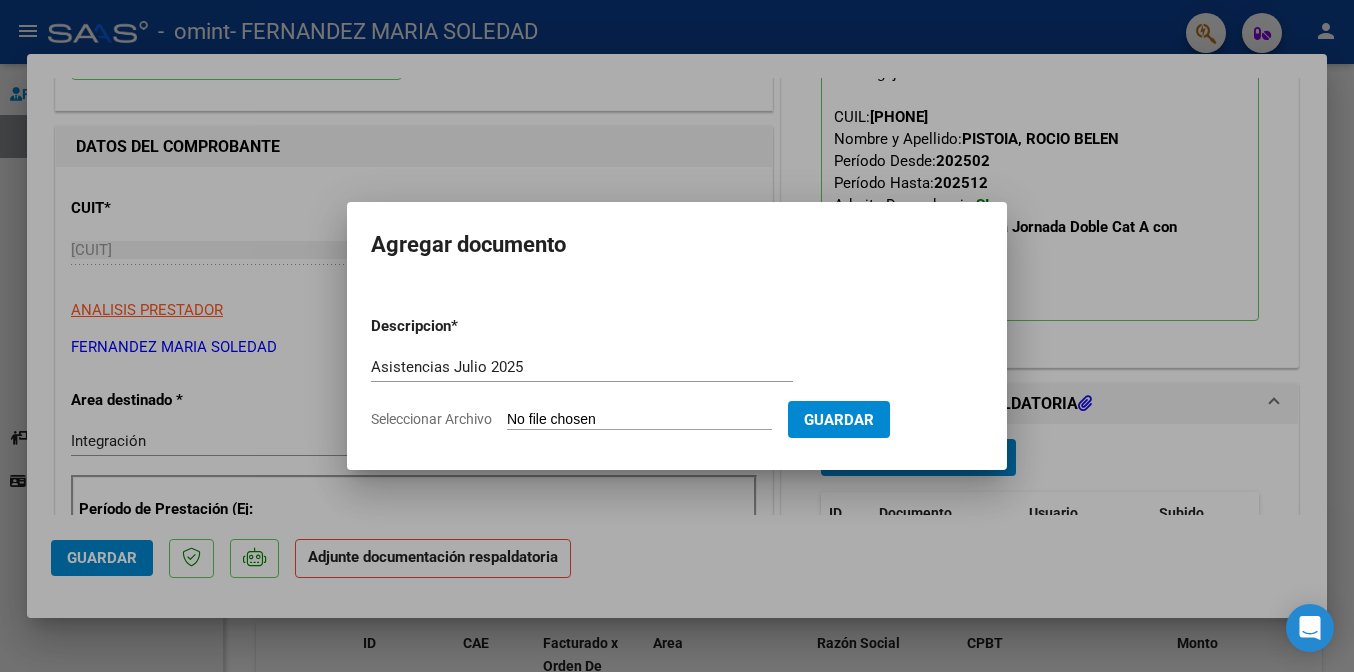 click on "Seleccionar Archivo" at bounding box center [639, 420] 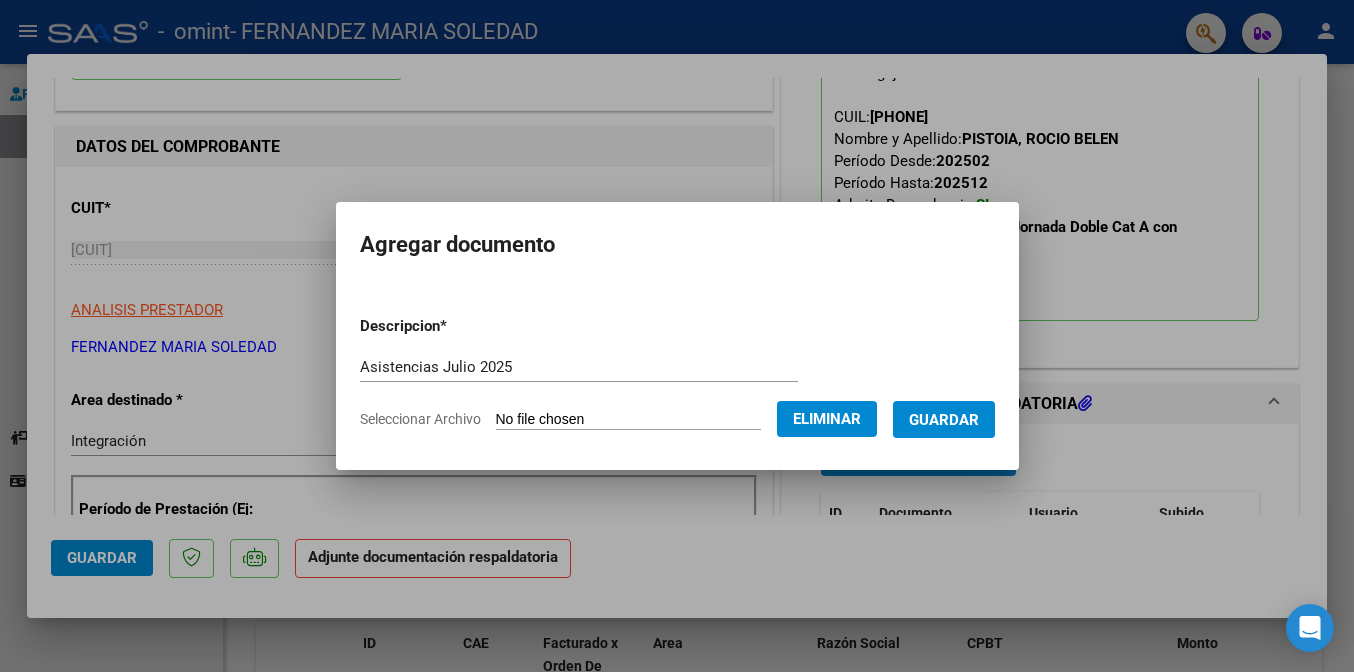 click on "Guardar" at bounding box center [944, 419] 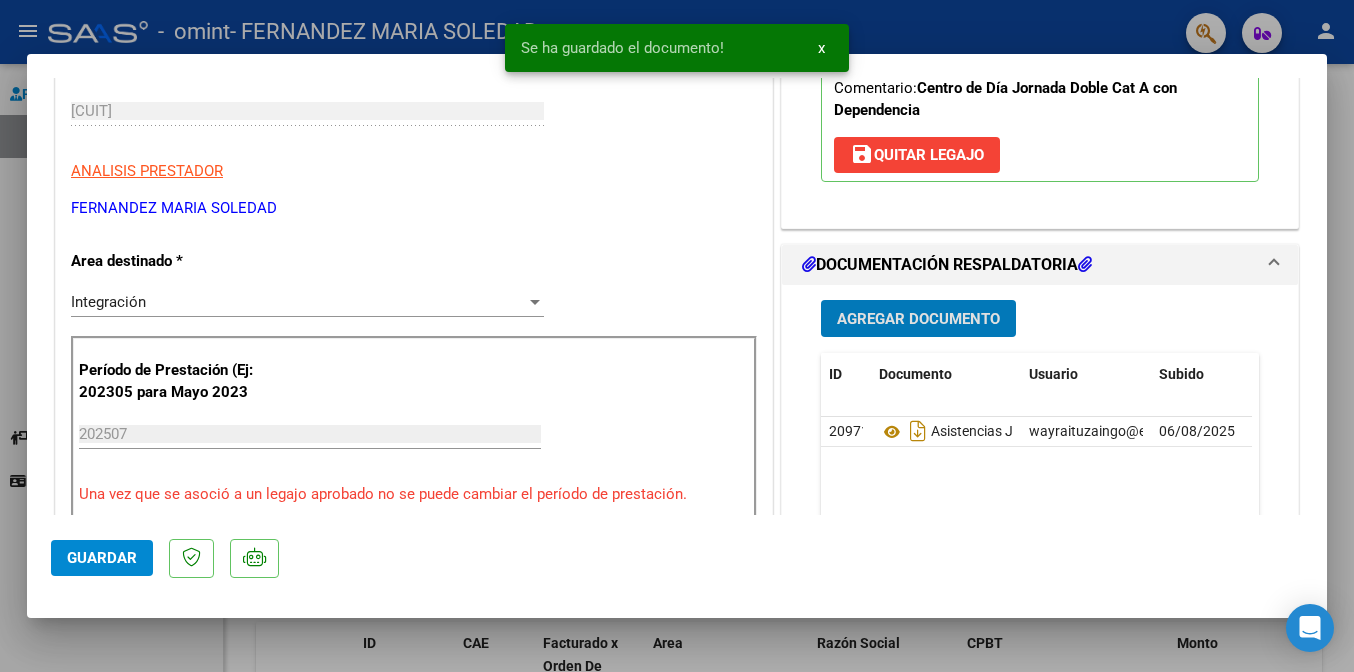scroll, scrollTop: 500, scrollLeft: 0, axis: vertical 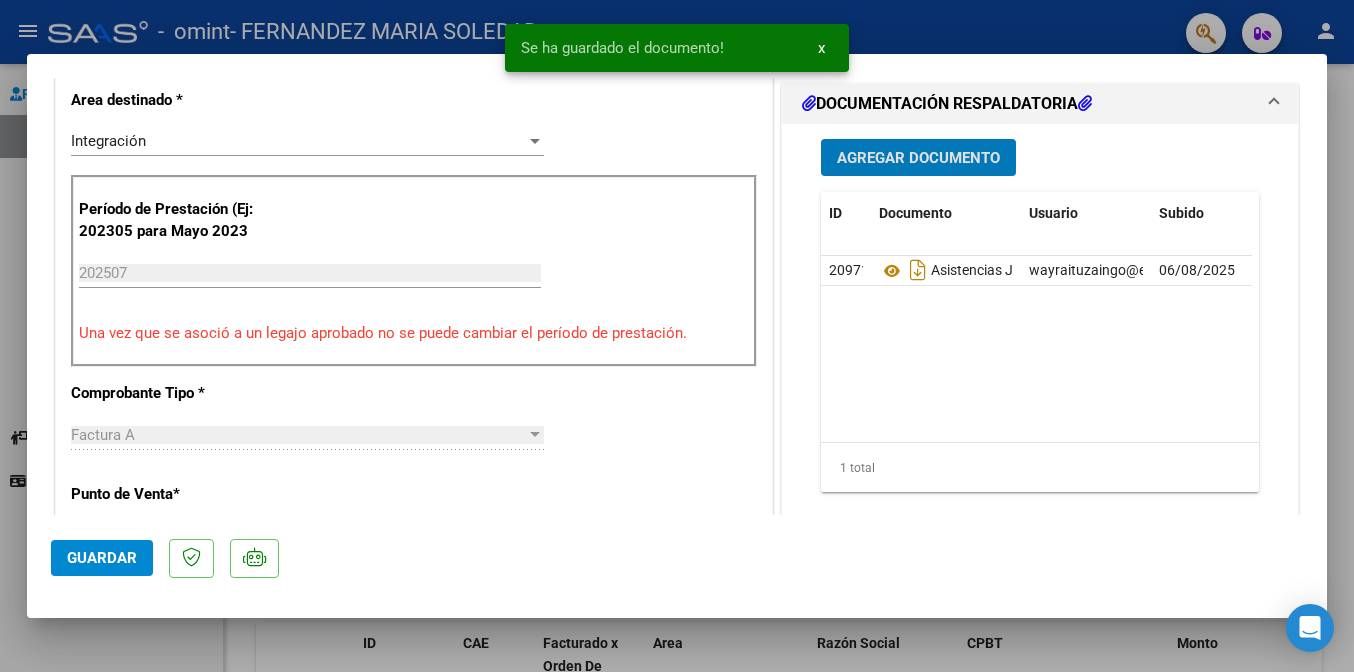 click on "Guardar" 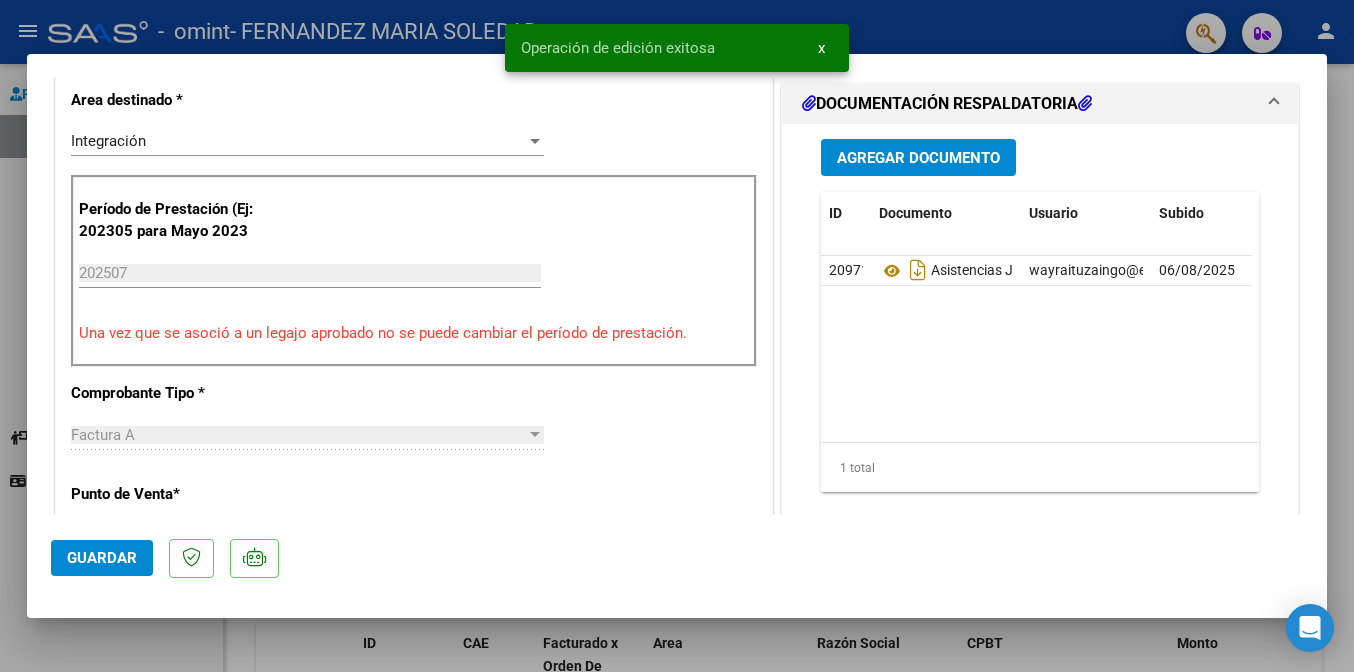 click at bounding box center [677, 336] 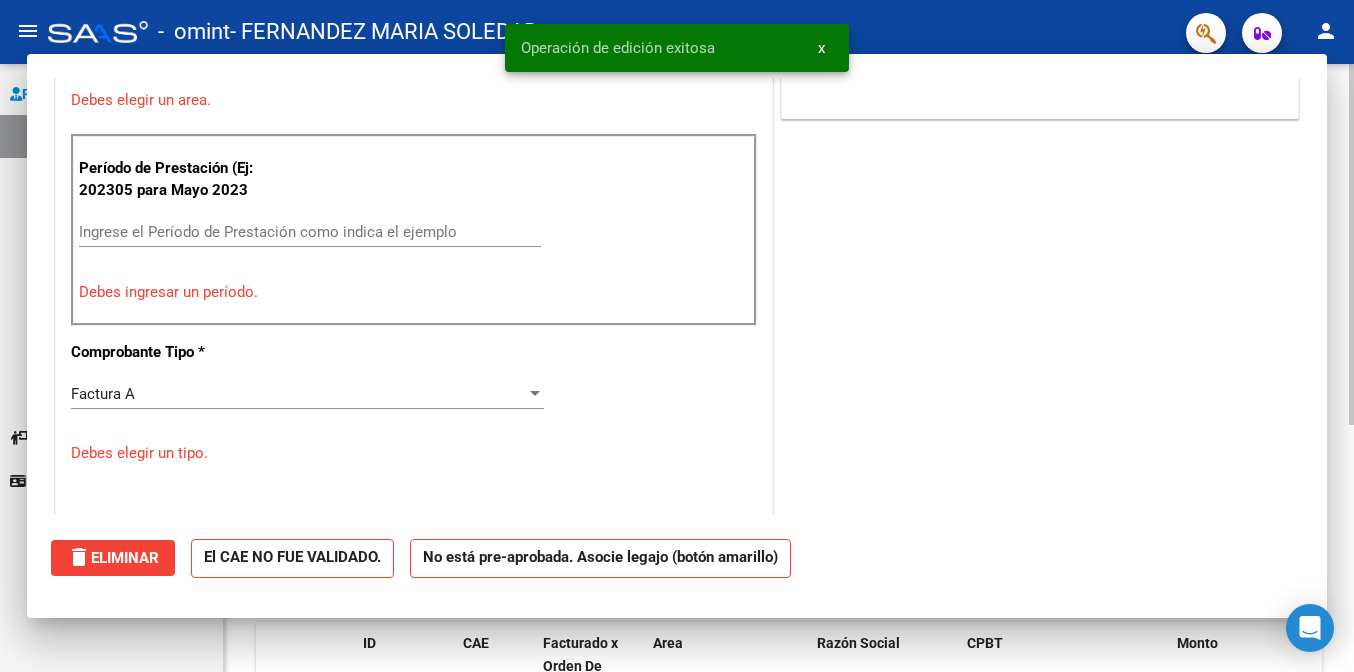scroll, scrollTop: 414, scrollLeft: 0, axis: vertical 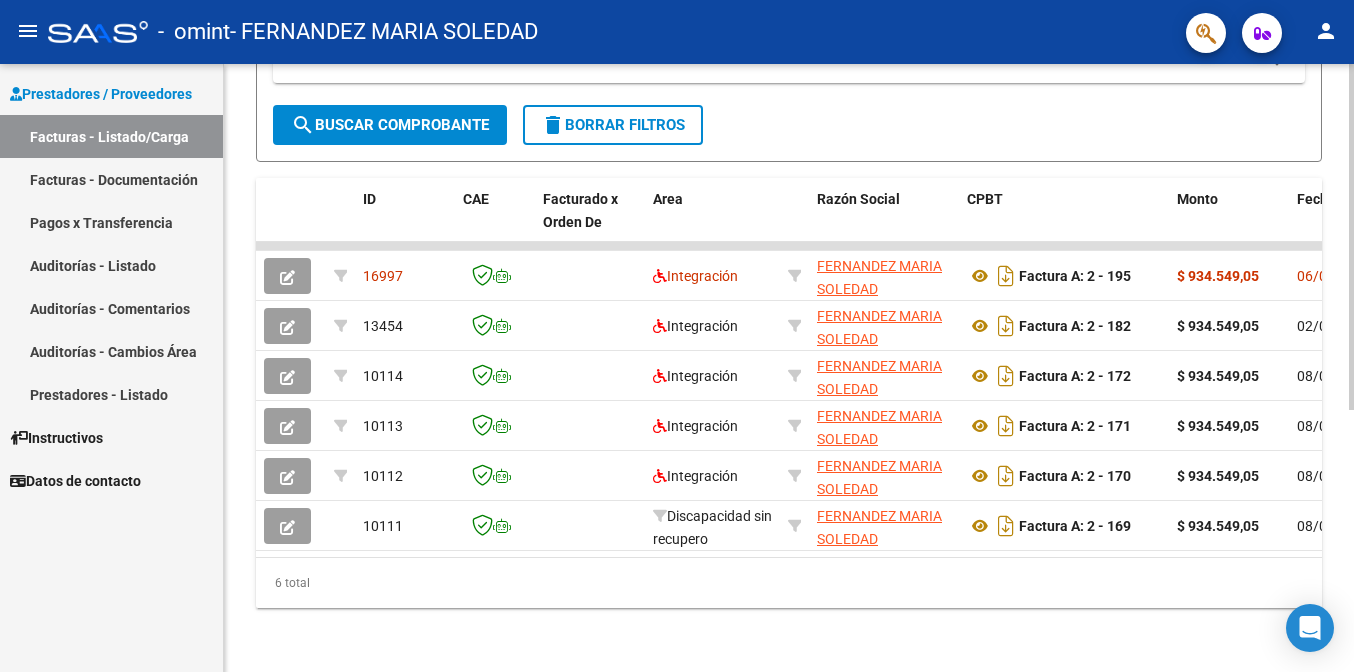 drag, startPoint x: 432, startPoint y: 631, endPoint x: 88, endPoint y: 147, distance: 593.79456 